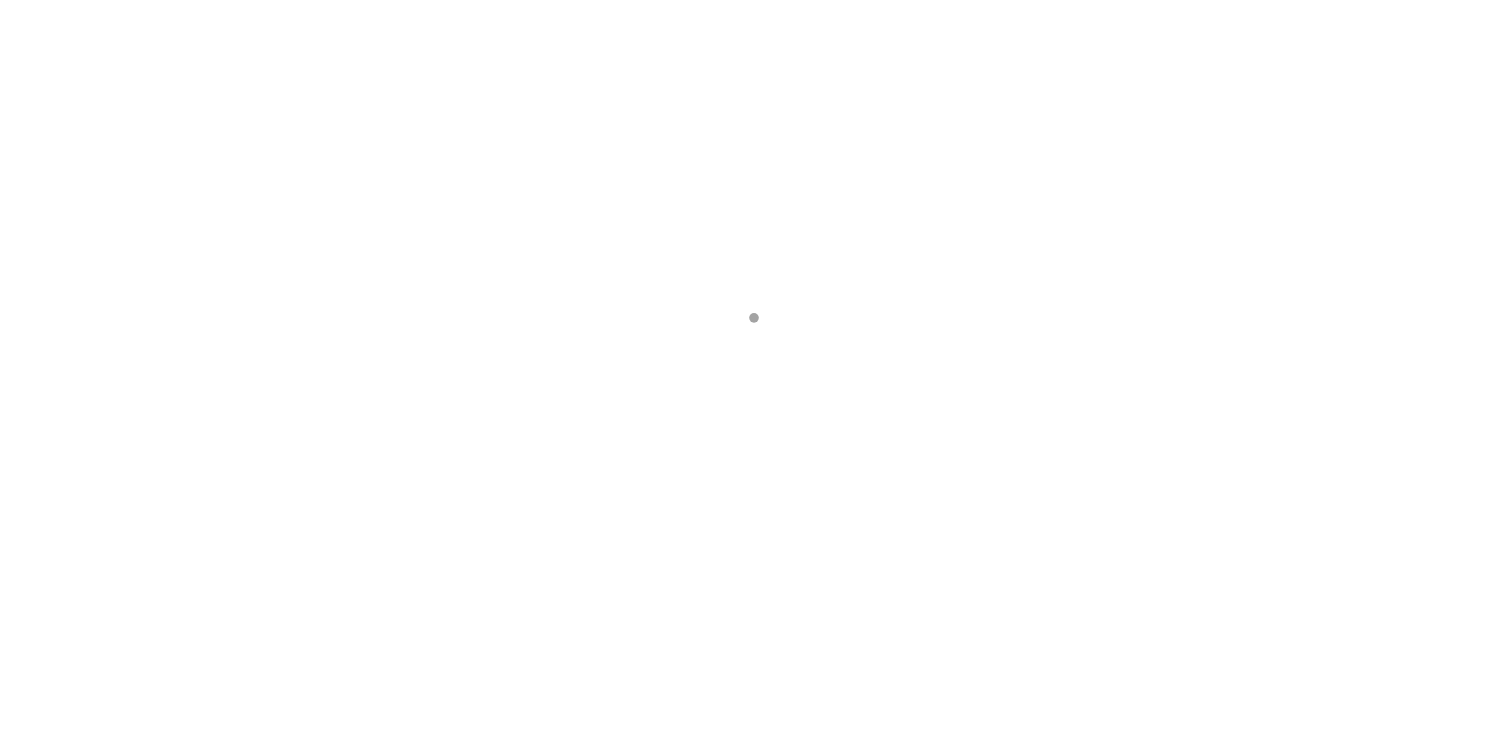 scroll, scrollTop: 0, scrollLeft: 0, axis: both 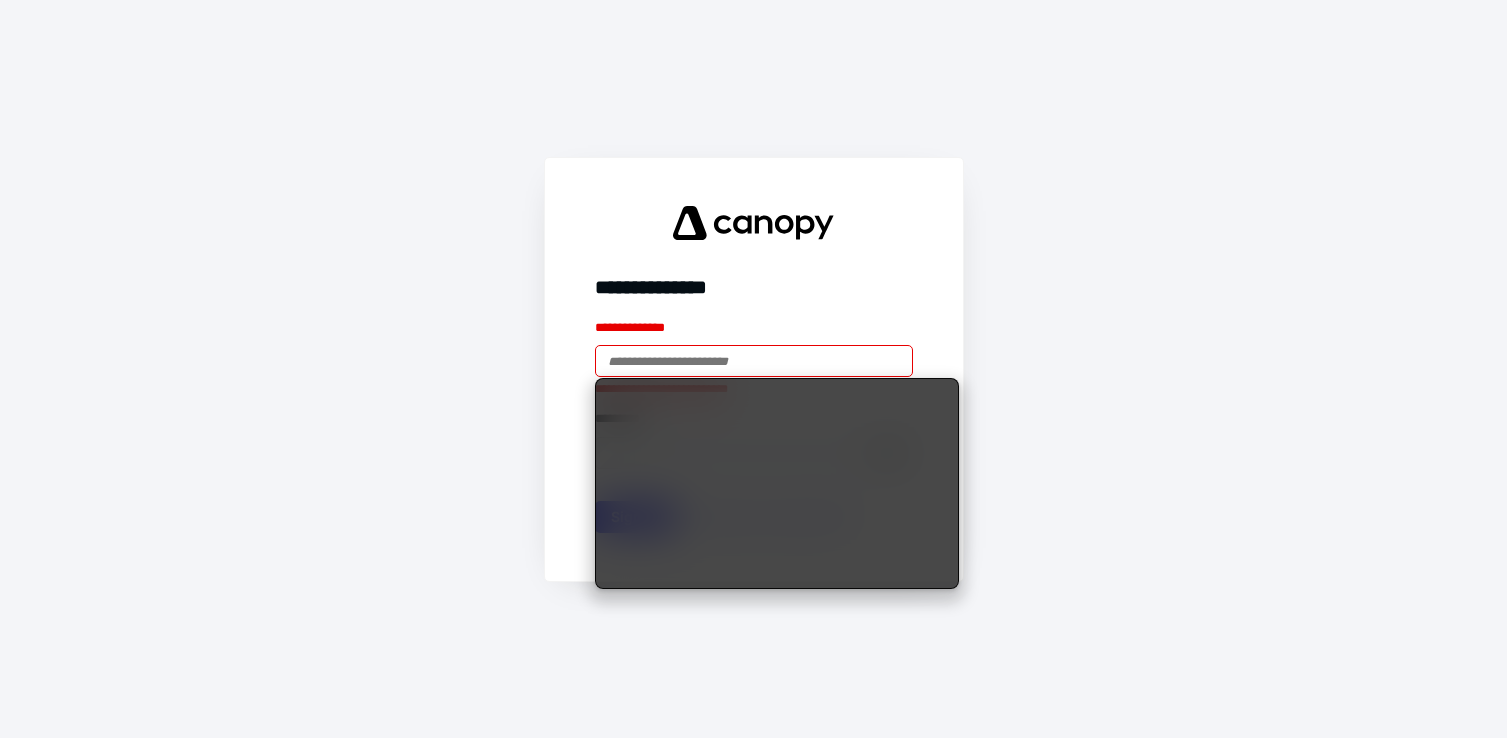 type on "**********" 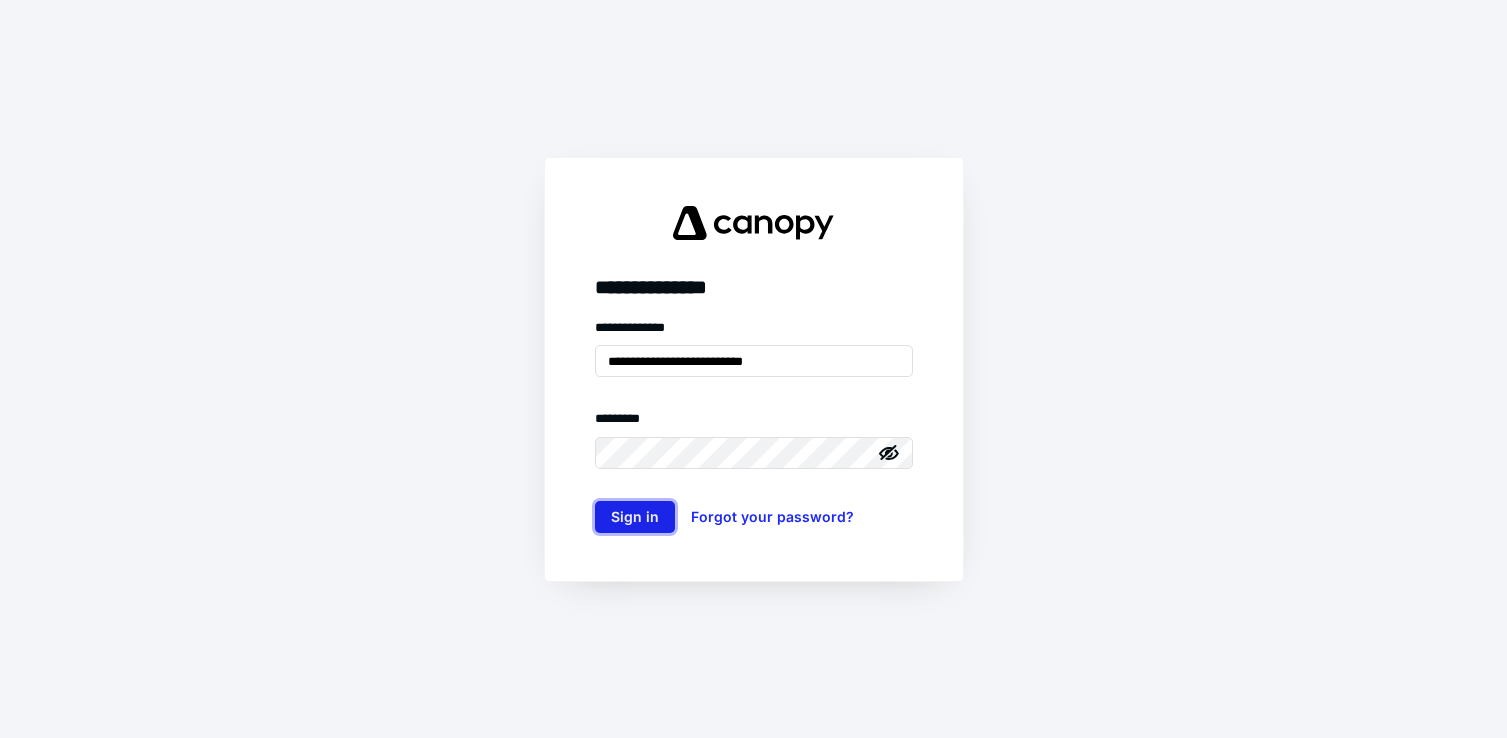 click on "Sign in" at bounding box center [635, 517] 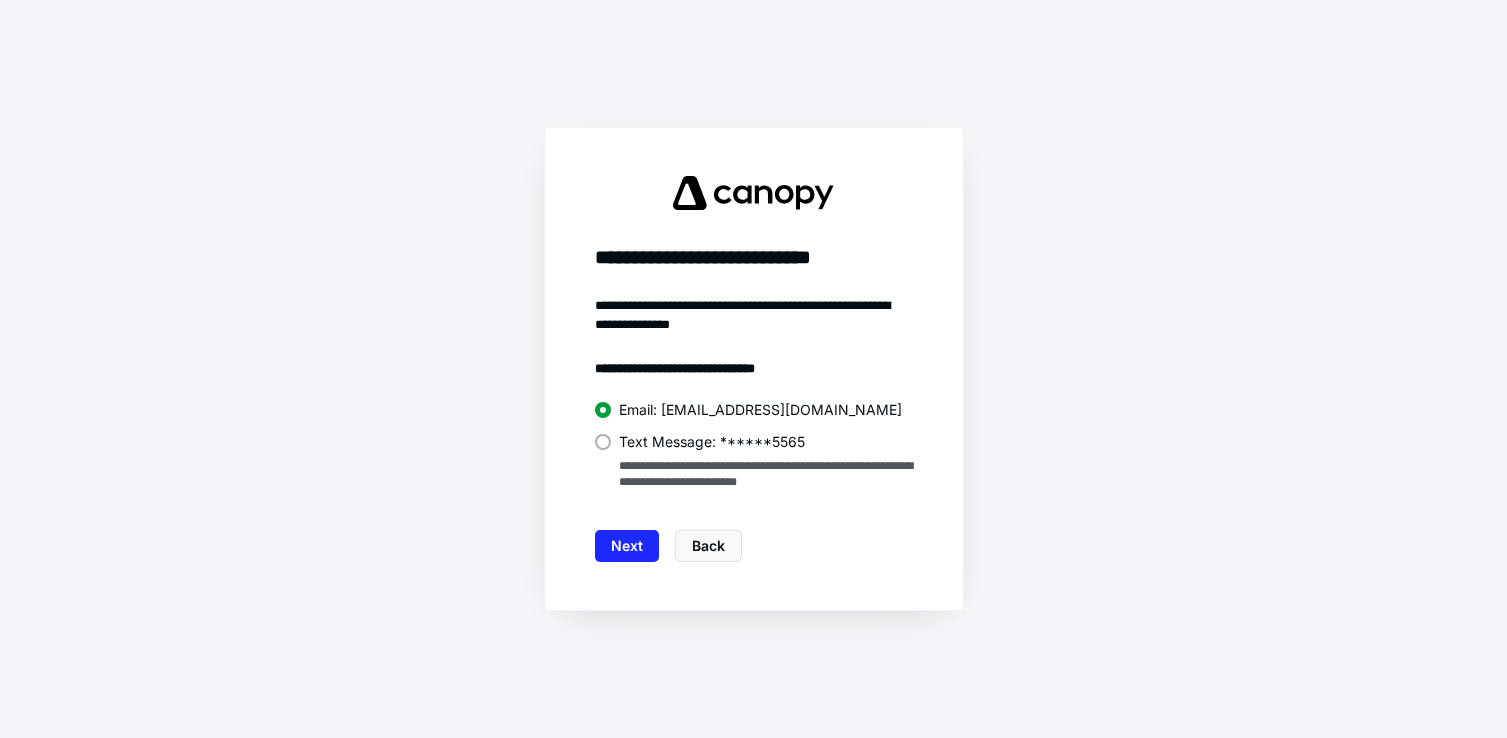 click at bounding box center [603, 442] 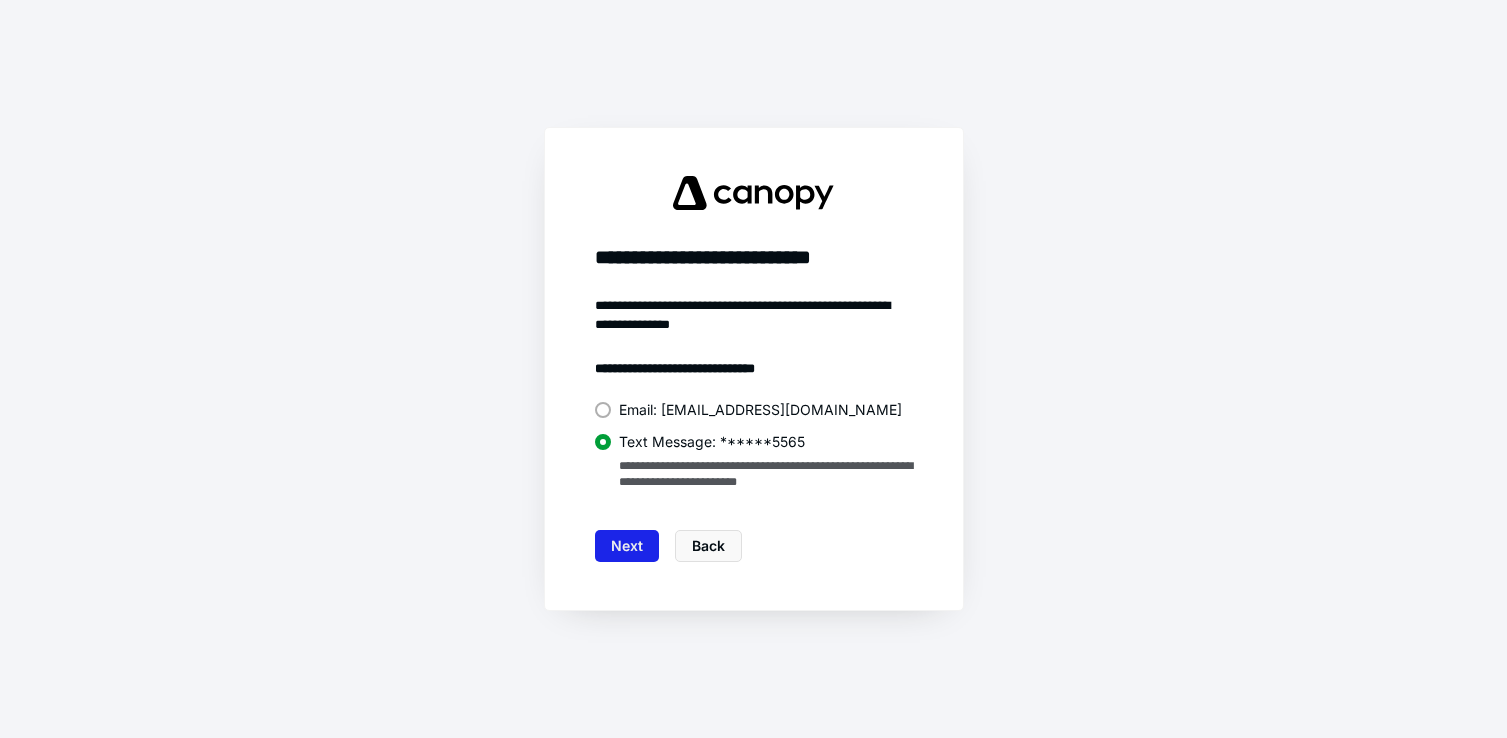 click on "Next" at bounding box center [627, 546] 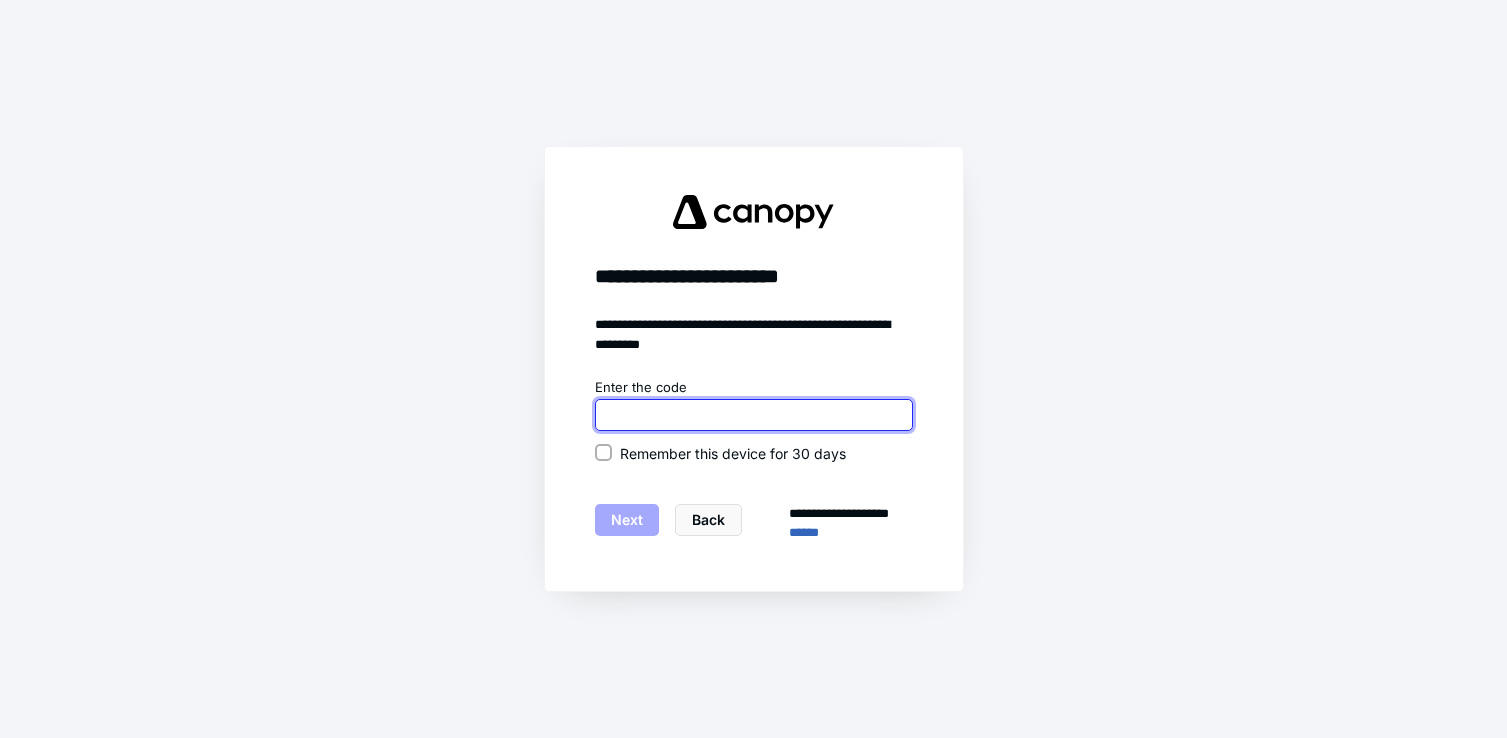 click at bounding box center (754, 415) 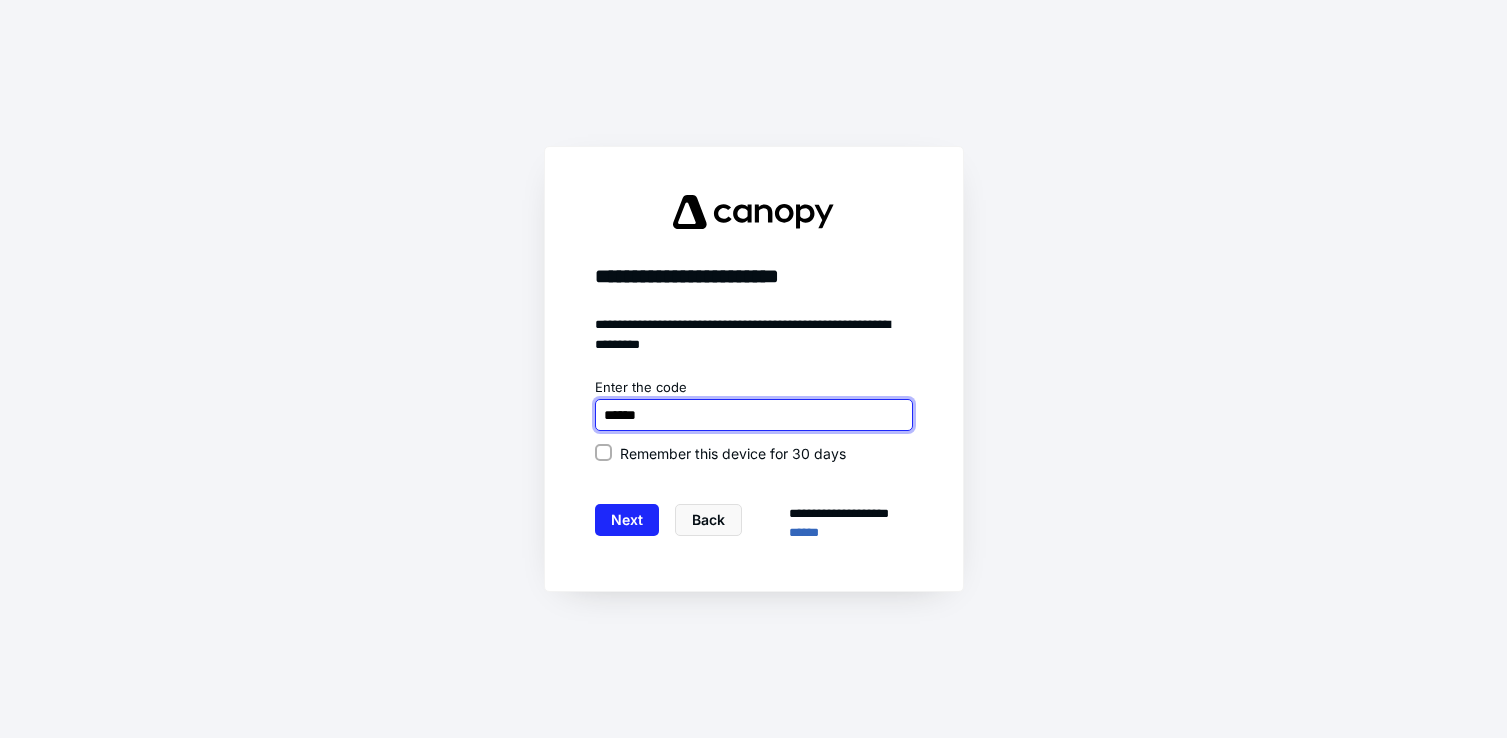 type on "******" 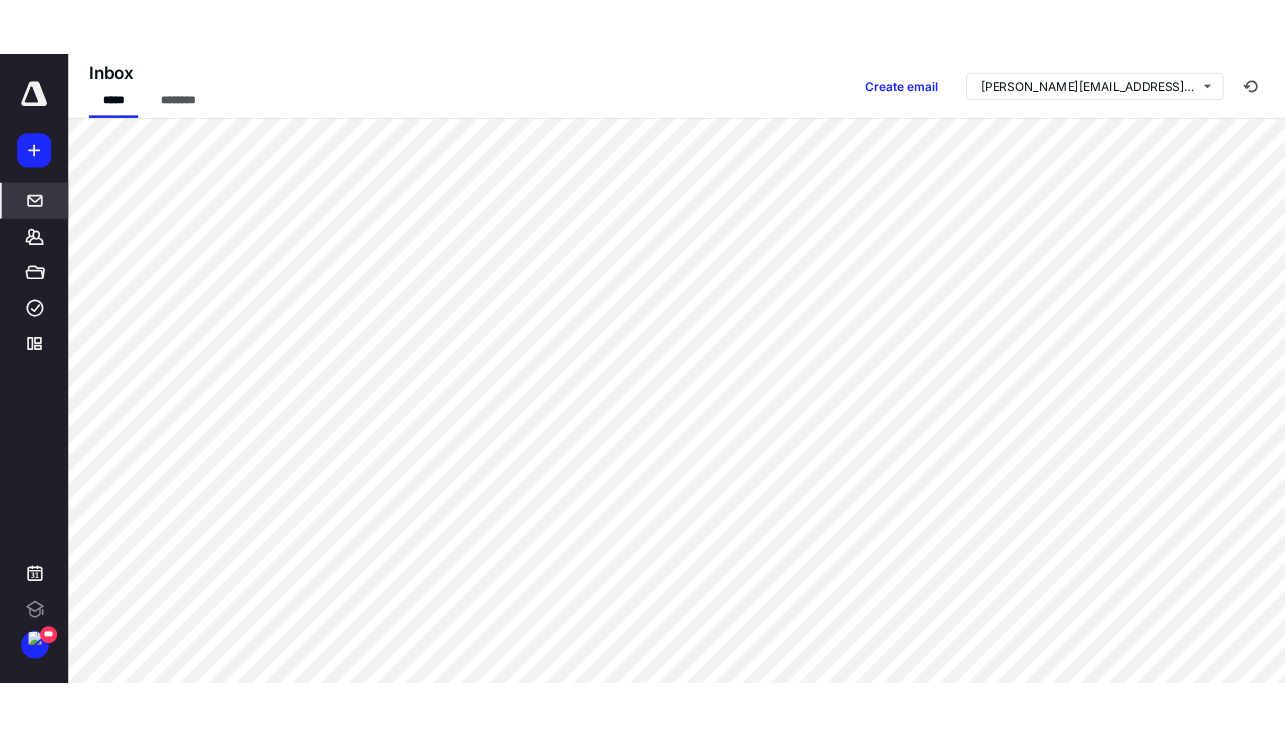 scroll, scrollTop: 0, scrollLeft: 0, axis: both 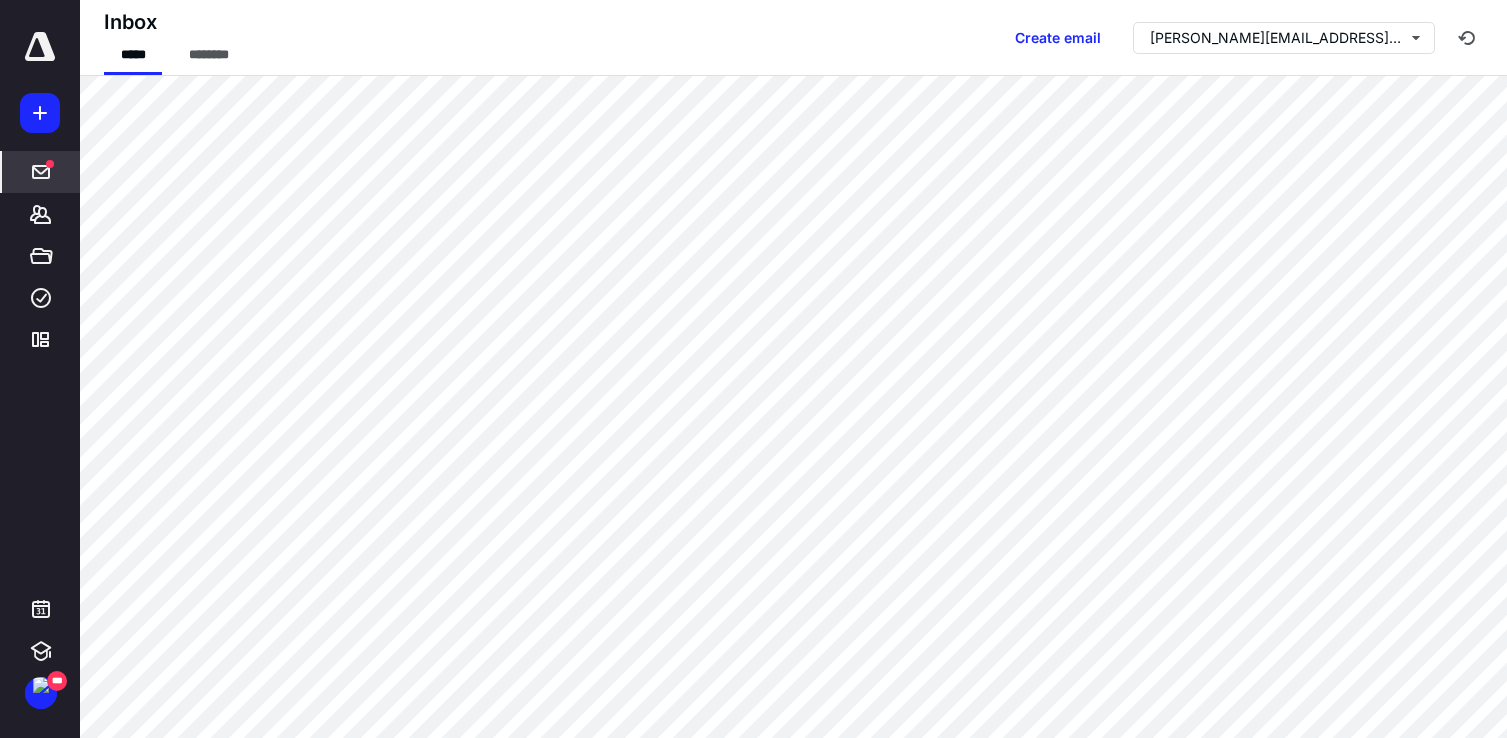 click on "Inbox ***** ******** Create email barb@village-accounting.com" at bounding box center [793, 38] 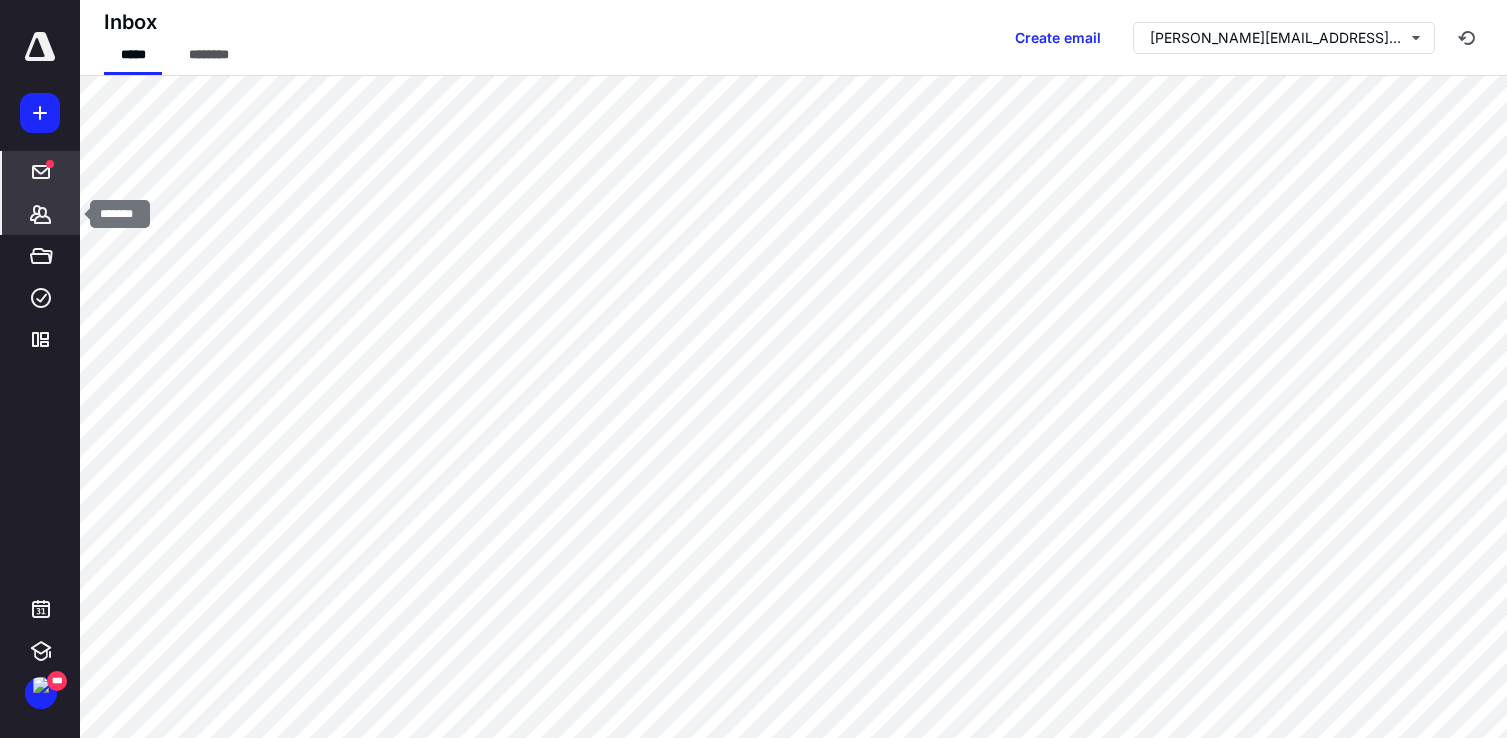 click 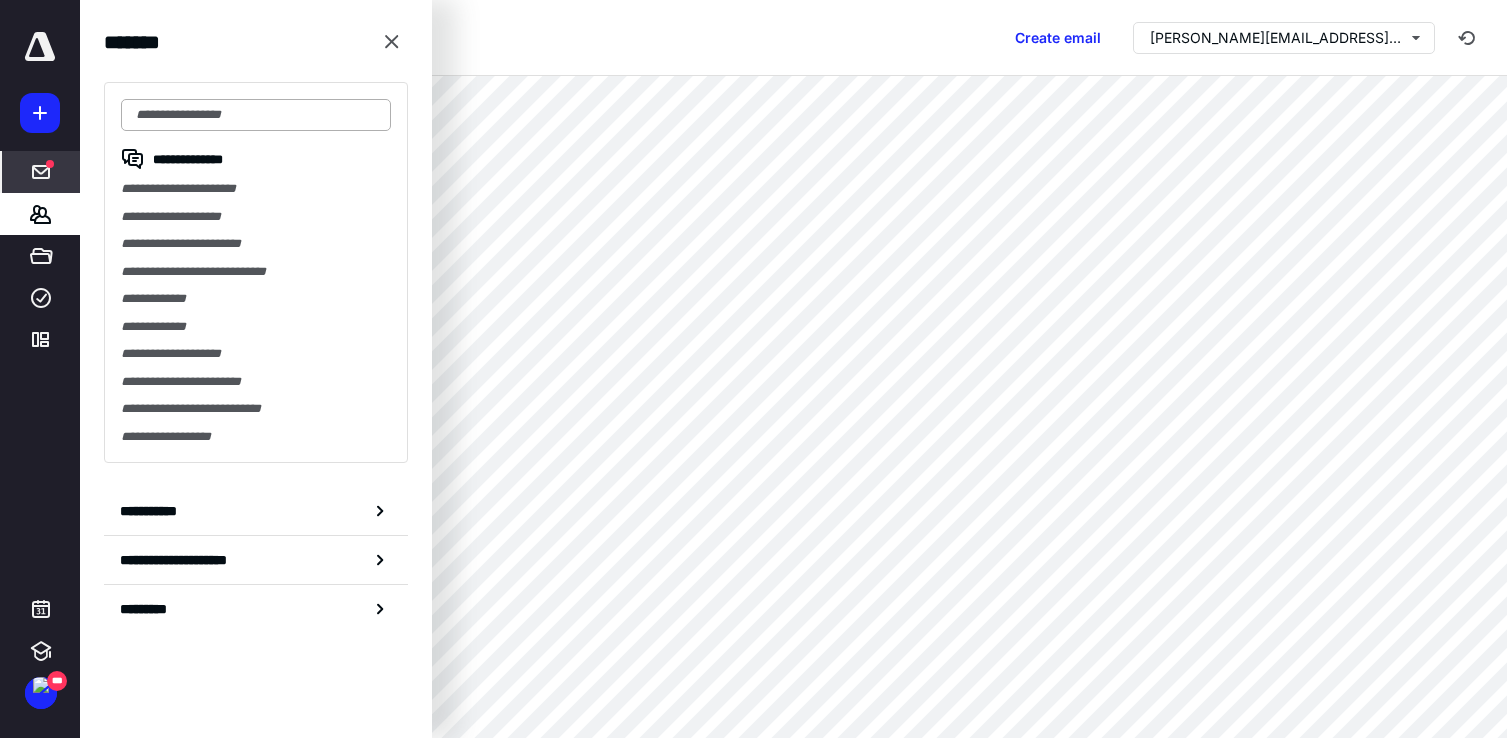 click at bounding box center [256, 115] 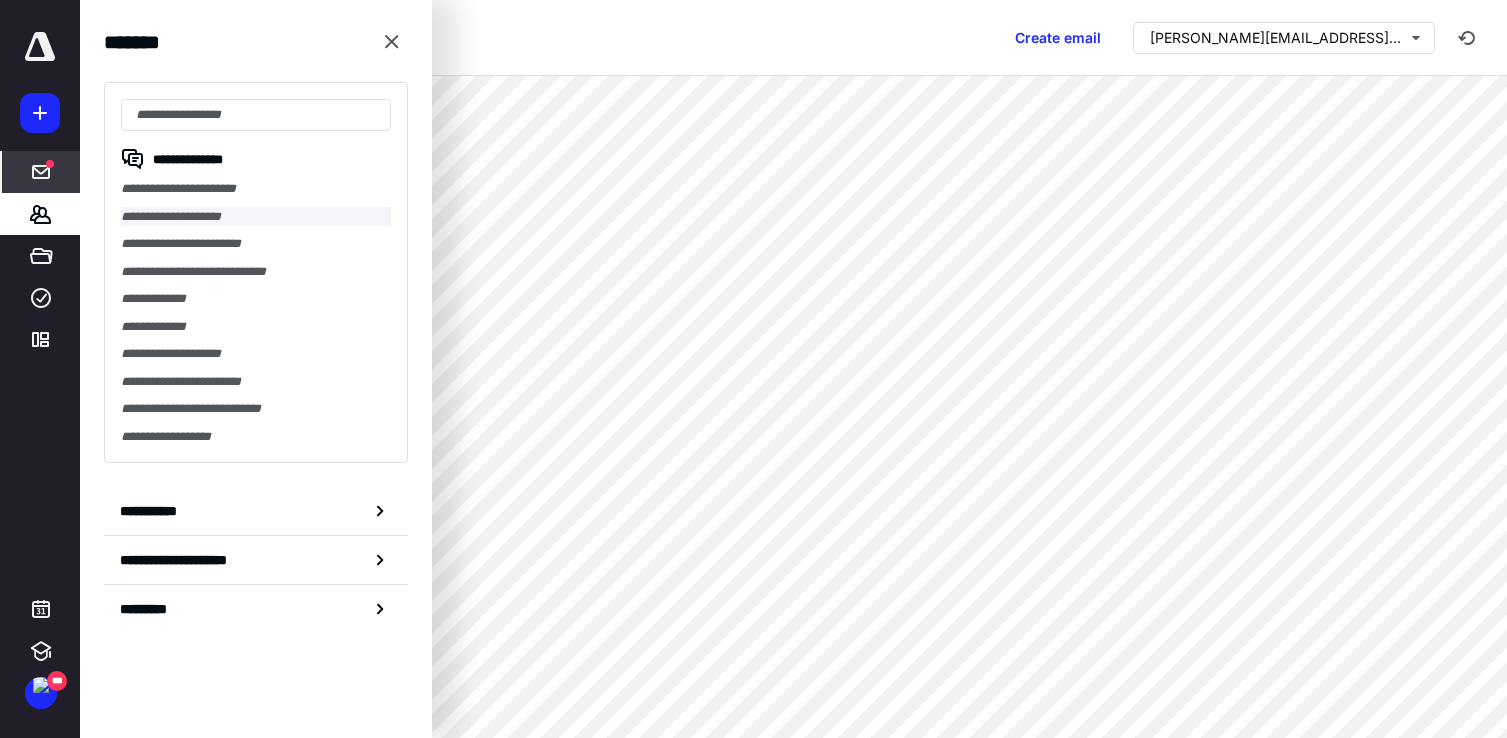 click on "**********" at bounding box center (256, 217) 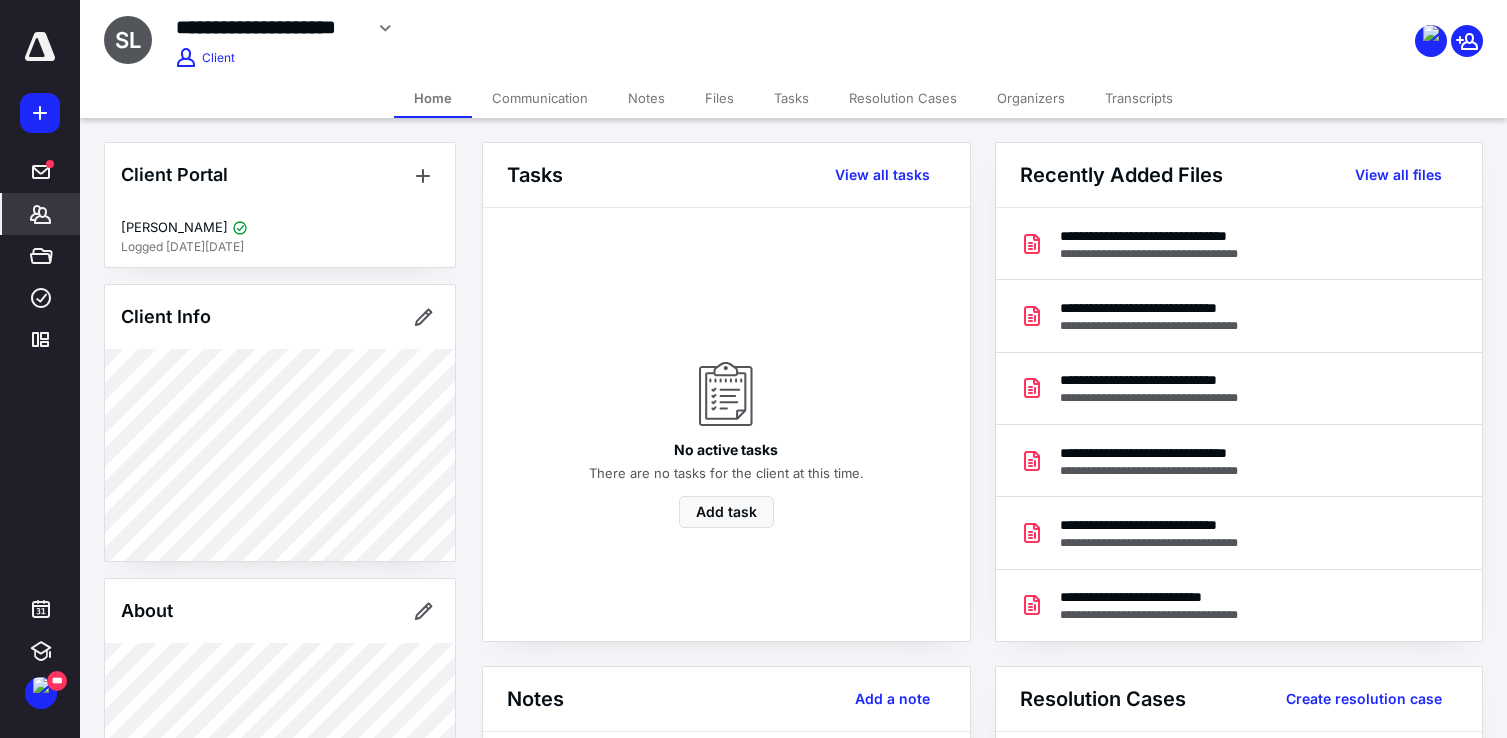 click on "Files" at bounding box center (719, 98) 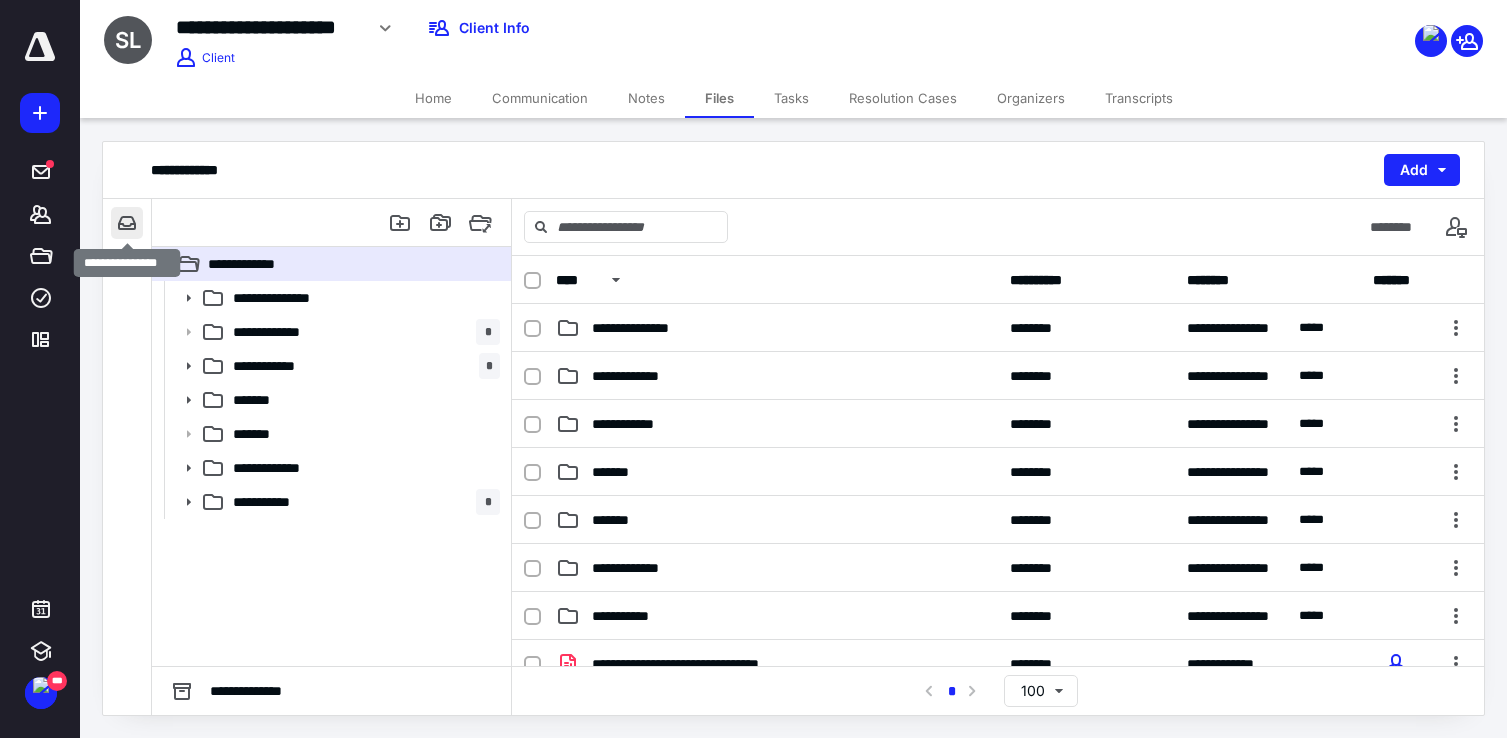 click at bounding box center [127, 223] 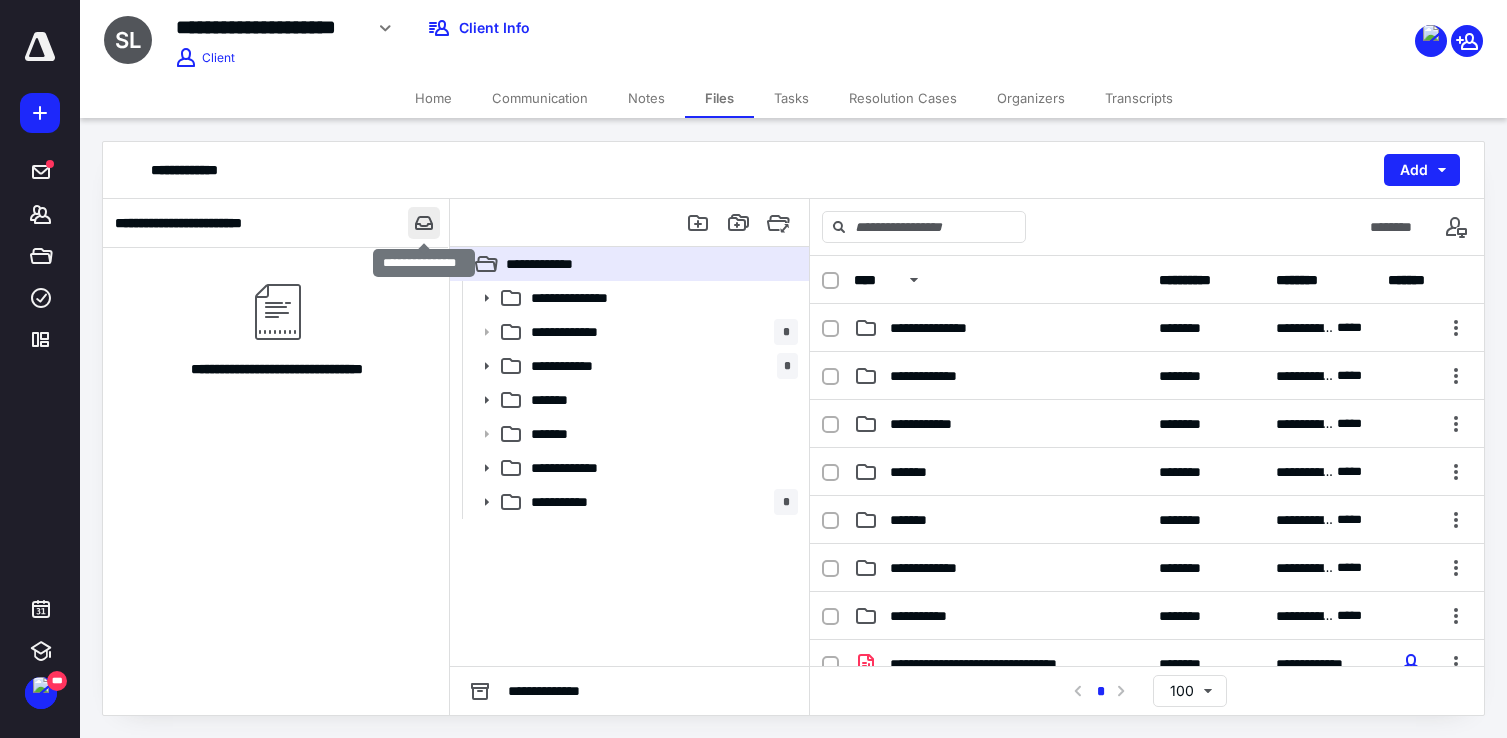 click at bounding box center (424, 223) 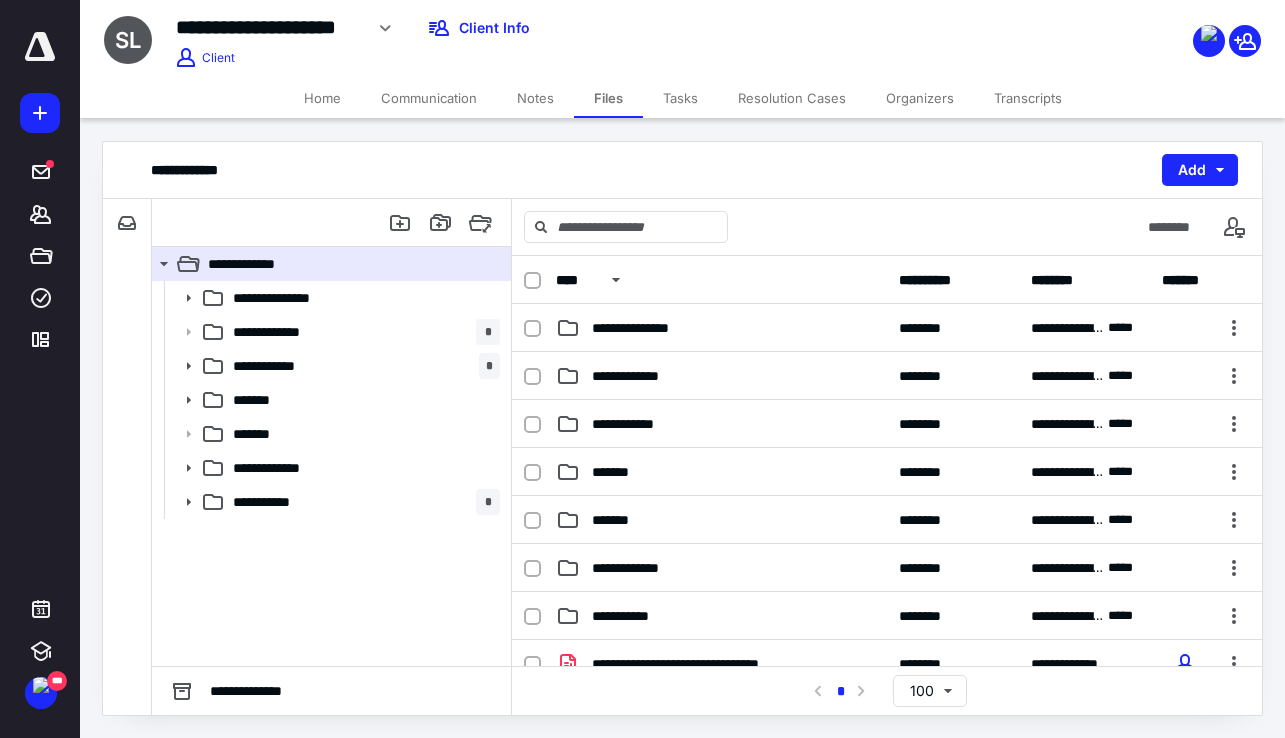 type 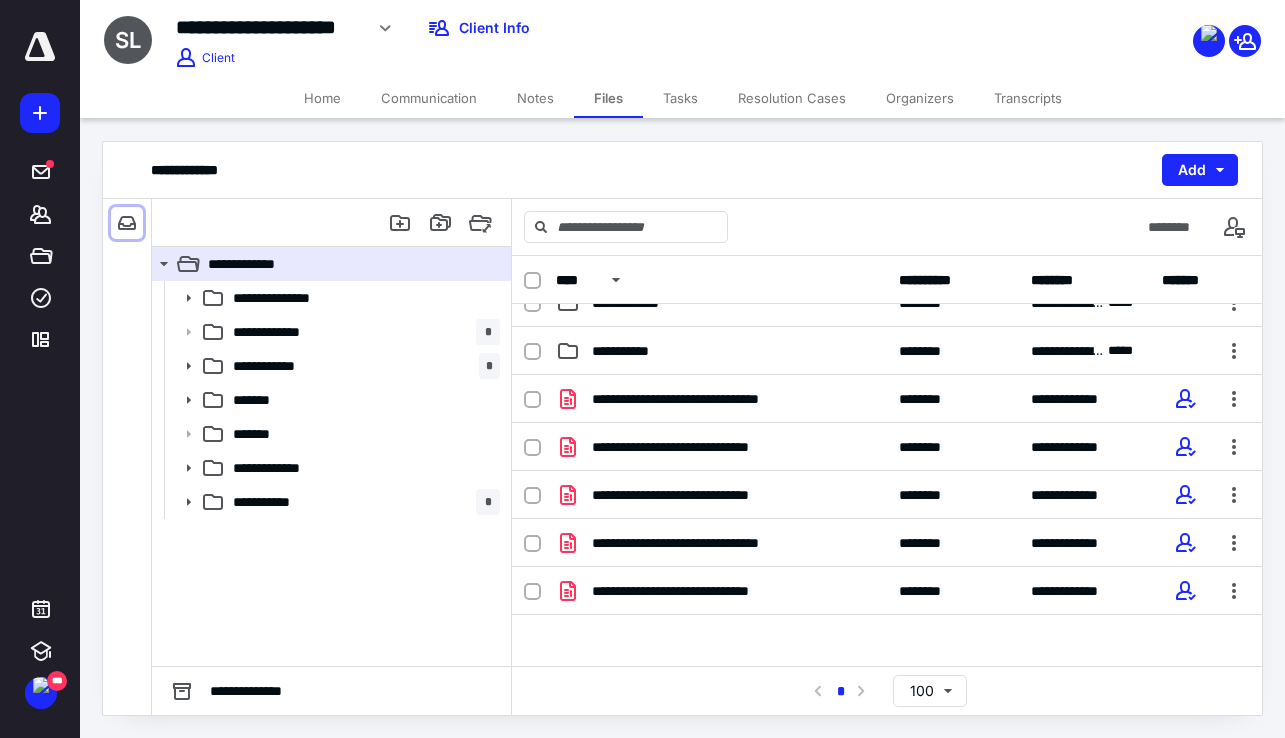 scroll, scrollTop: 274, scrollLeft: 0, axis: vertical 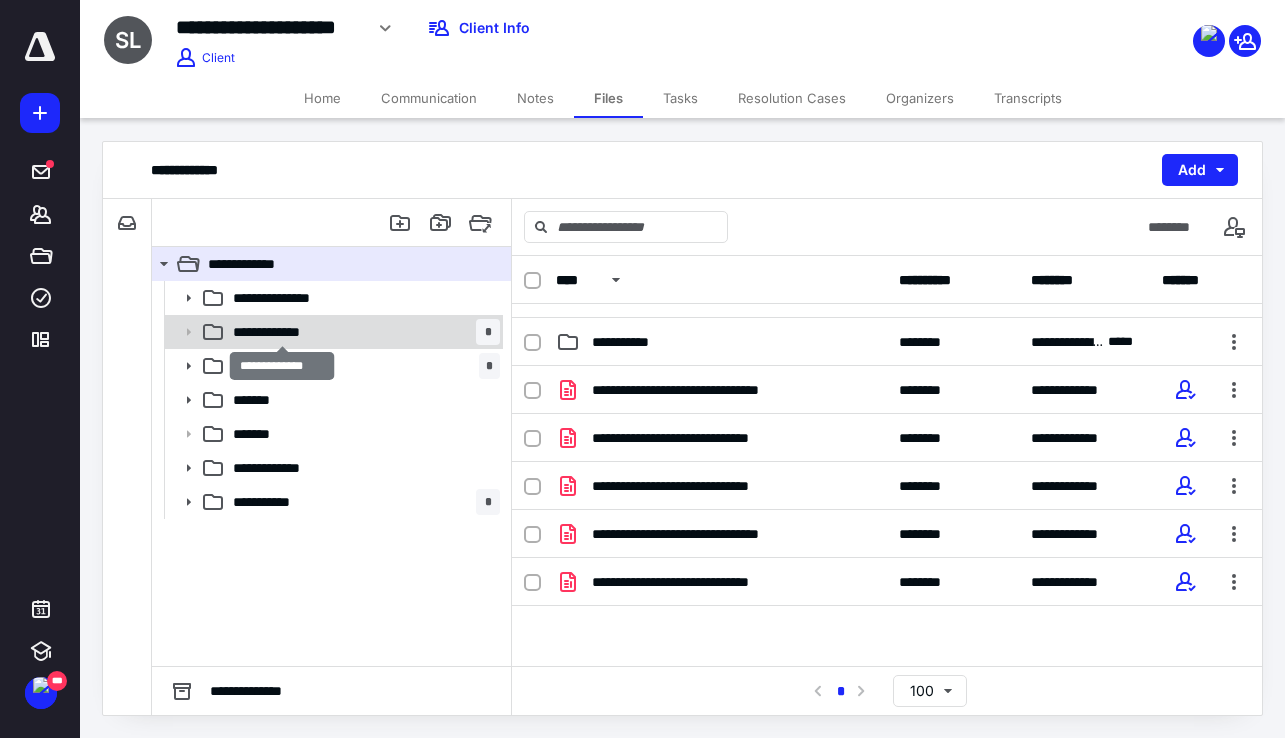 click on "**********" at bounding box center [282, 332] 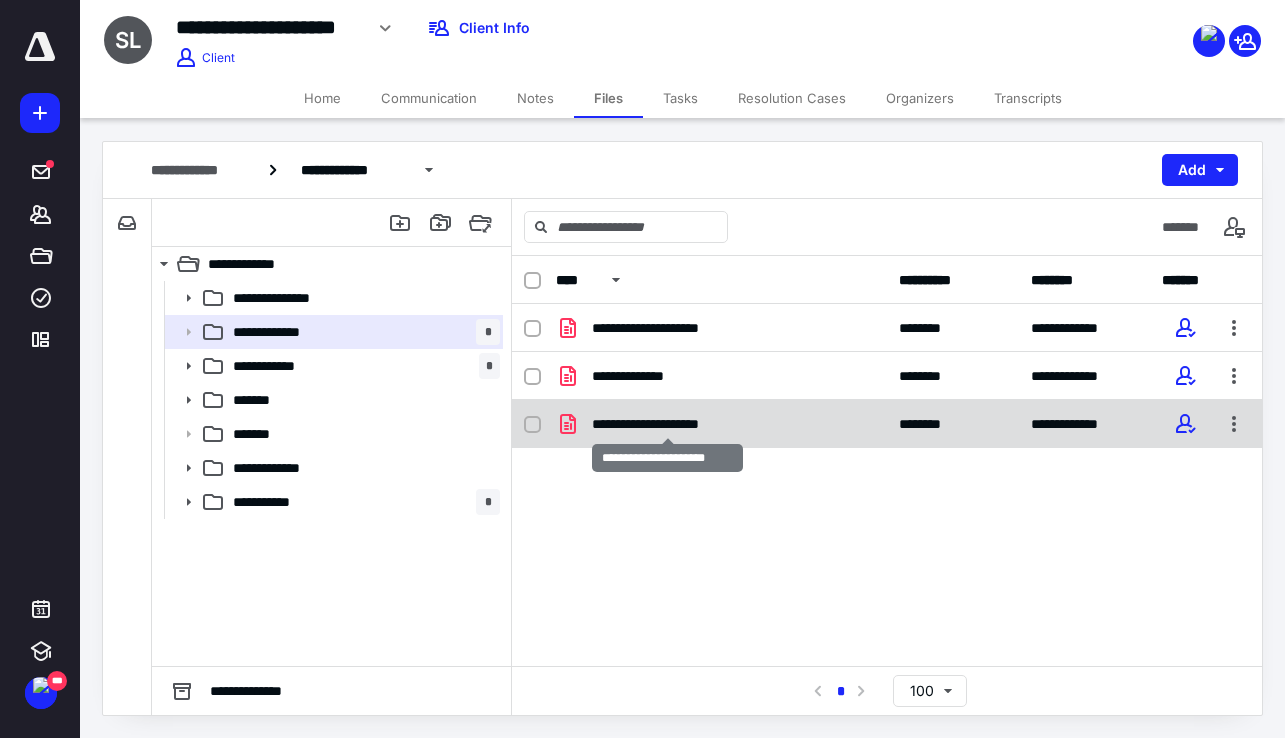 click on "**********" at bounding box center [667, 424] 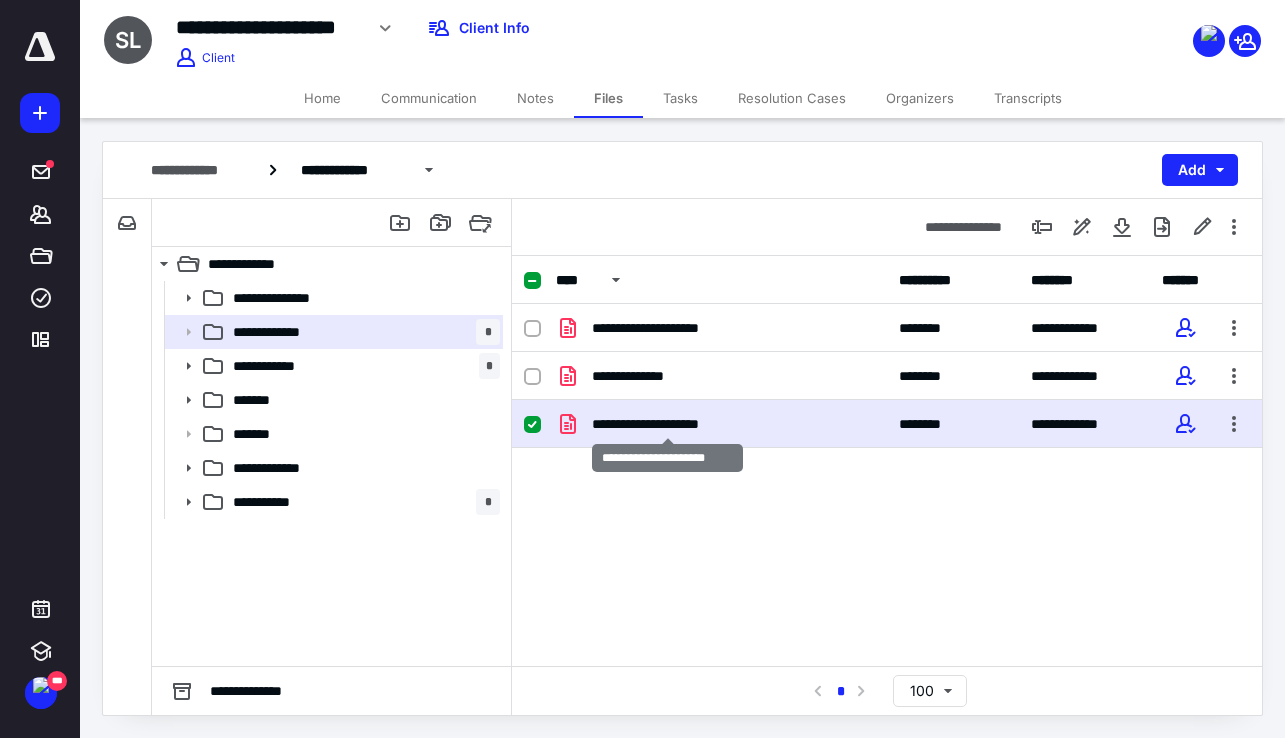 click on "**********" at bounding box center (667, 424) 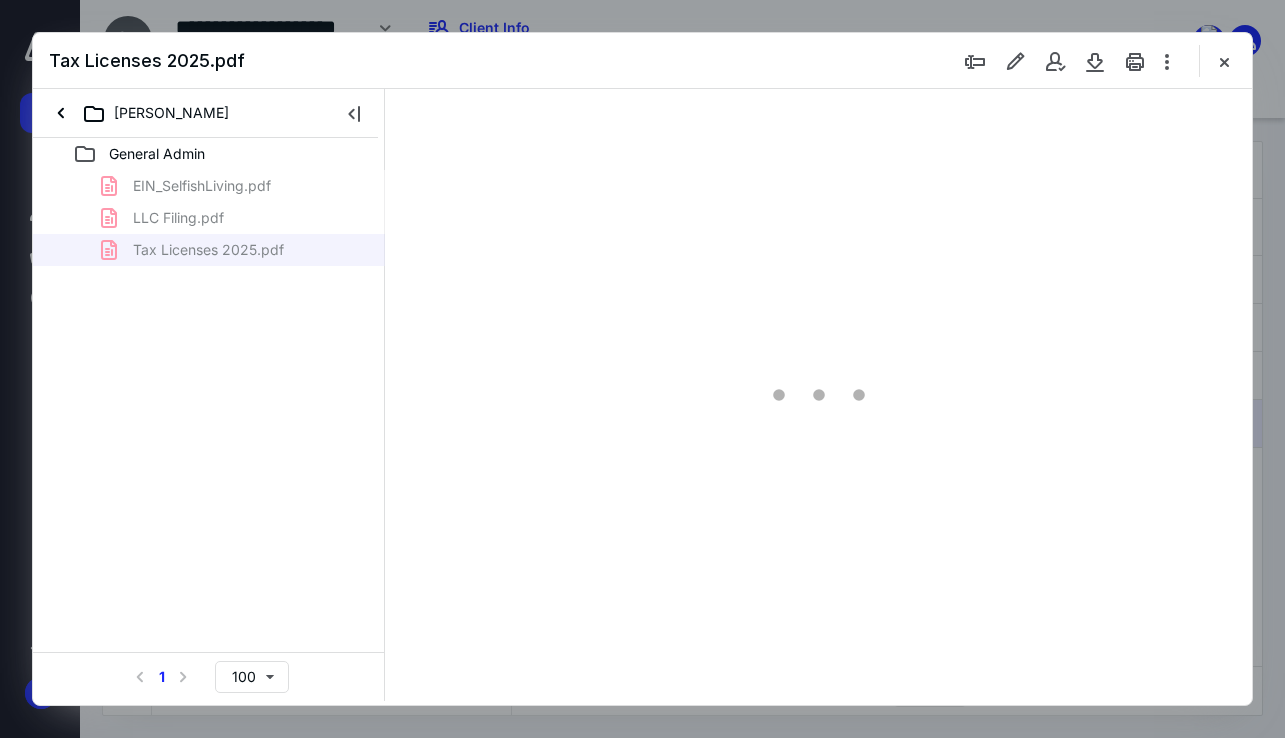 scroll, scrollTop: 0, scrollLeft: 0, axis: both 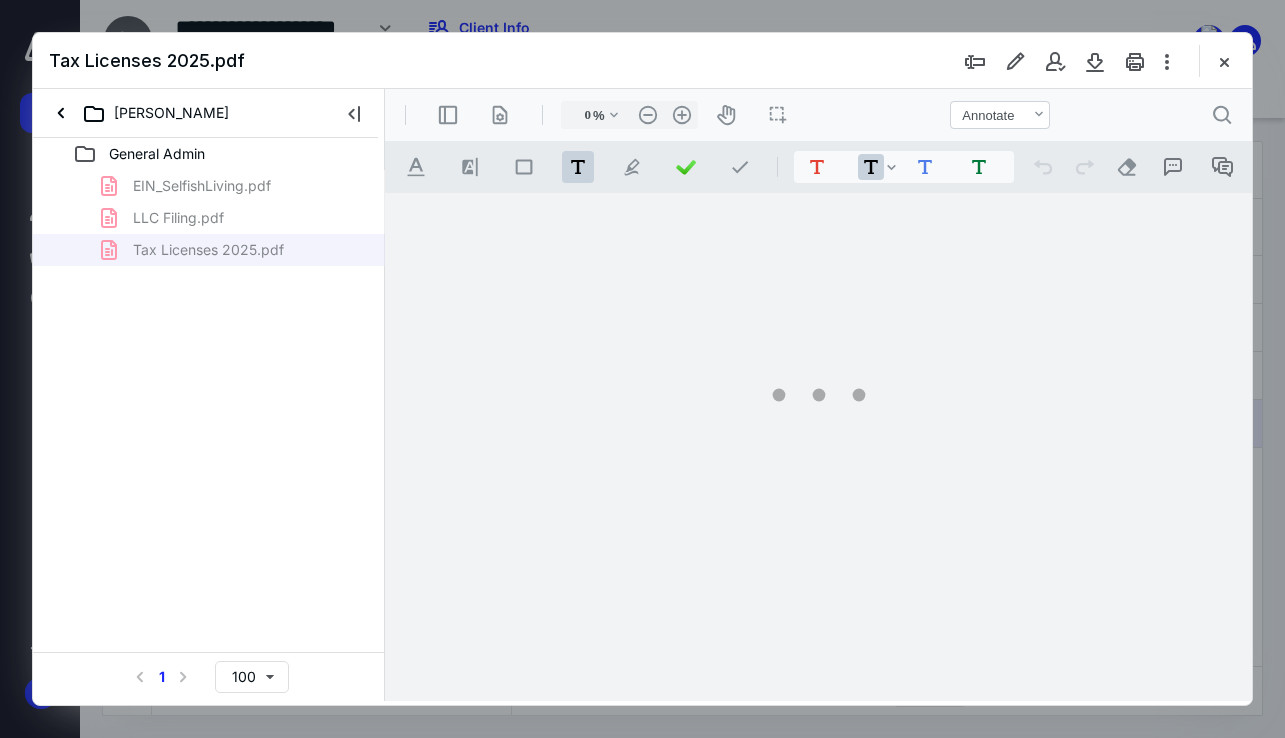 type on "84" 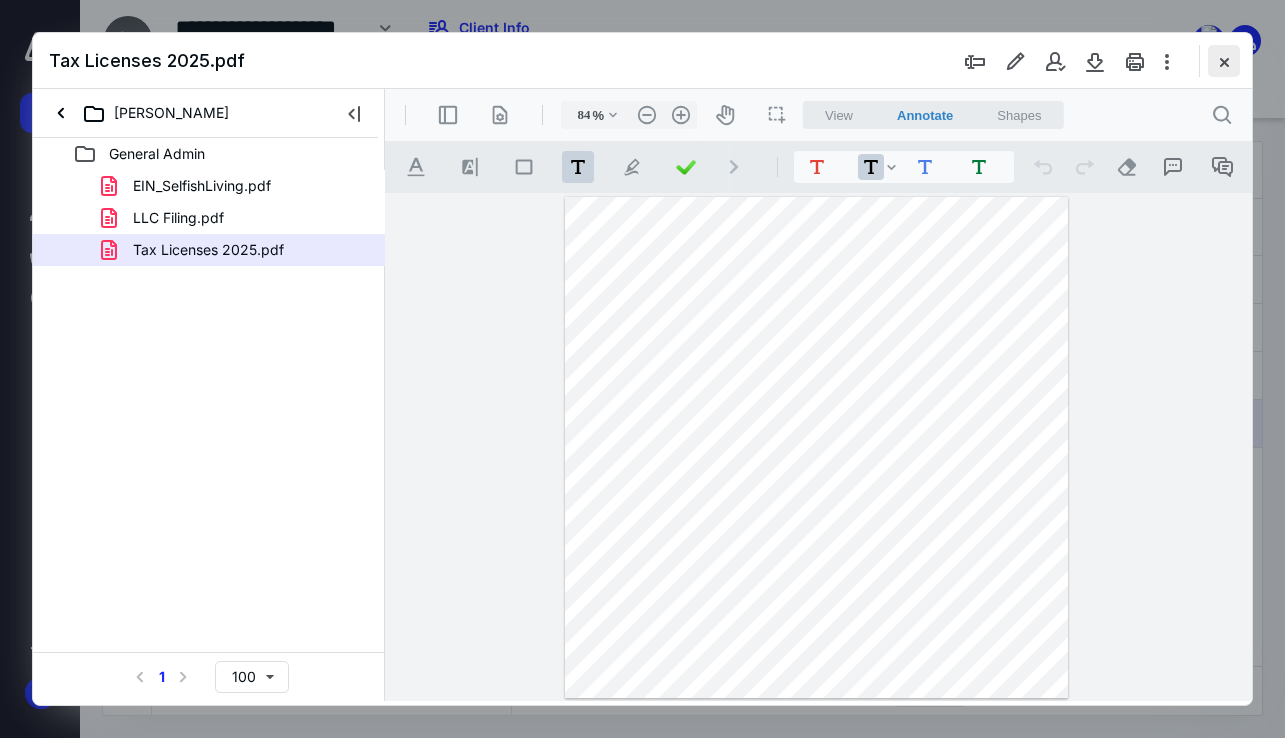 click at bounding box center (1224, 61) 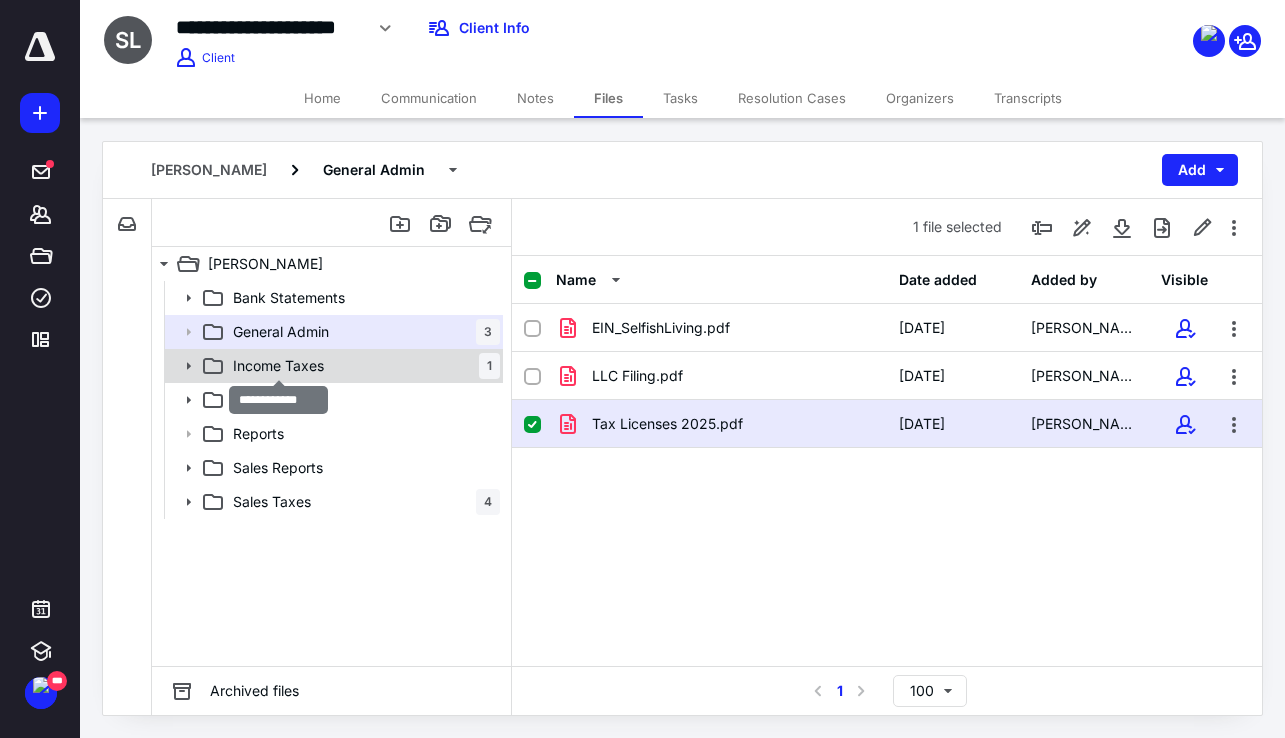 click on "Income Taxes" at bounding box center (278, 366) 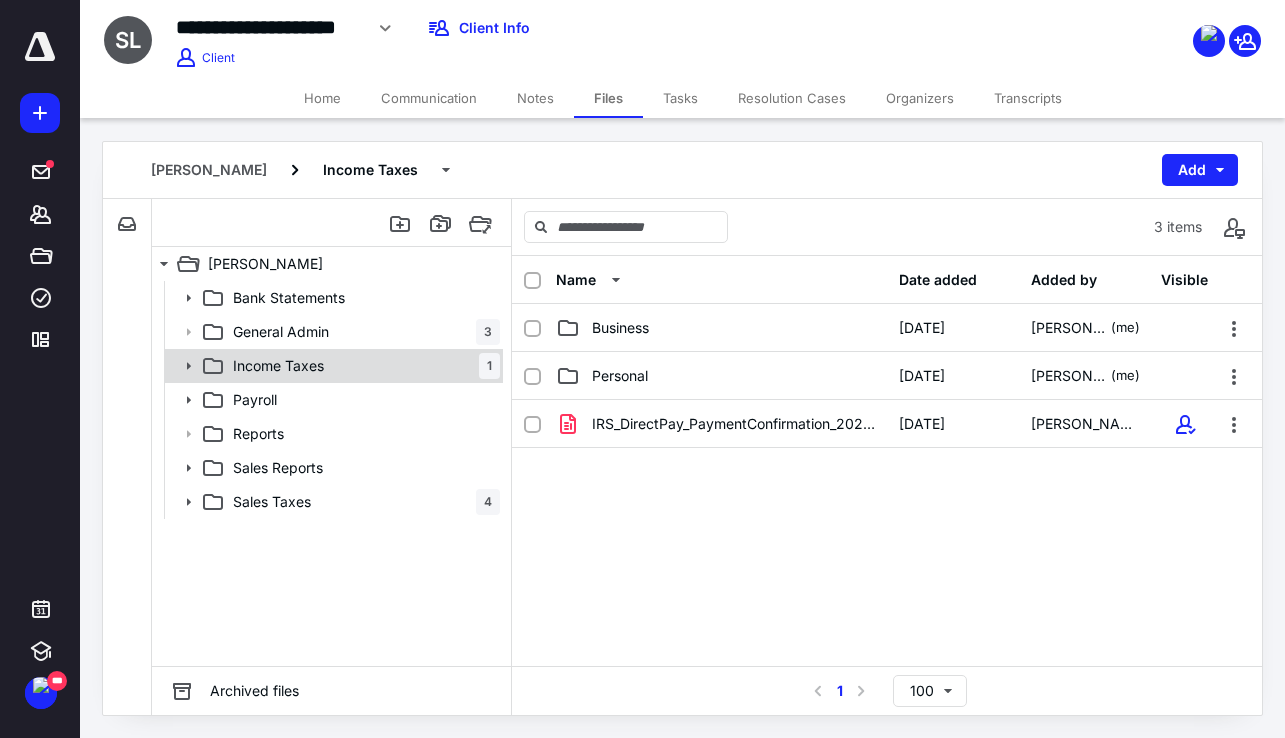 click 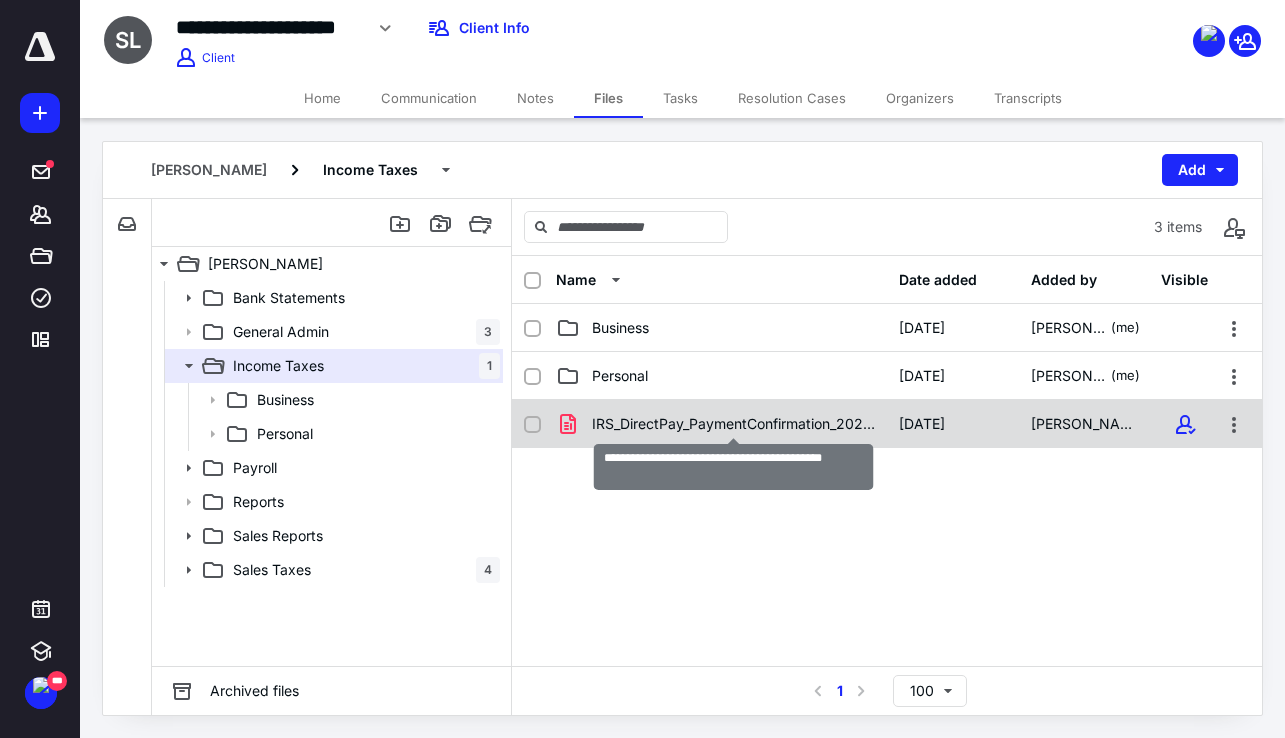 click on "IRS_DirectPay_PaymentConfirmation_2025Q1.pdf" at bounding box center (733, 424) 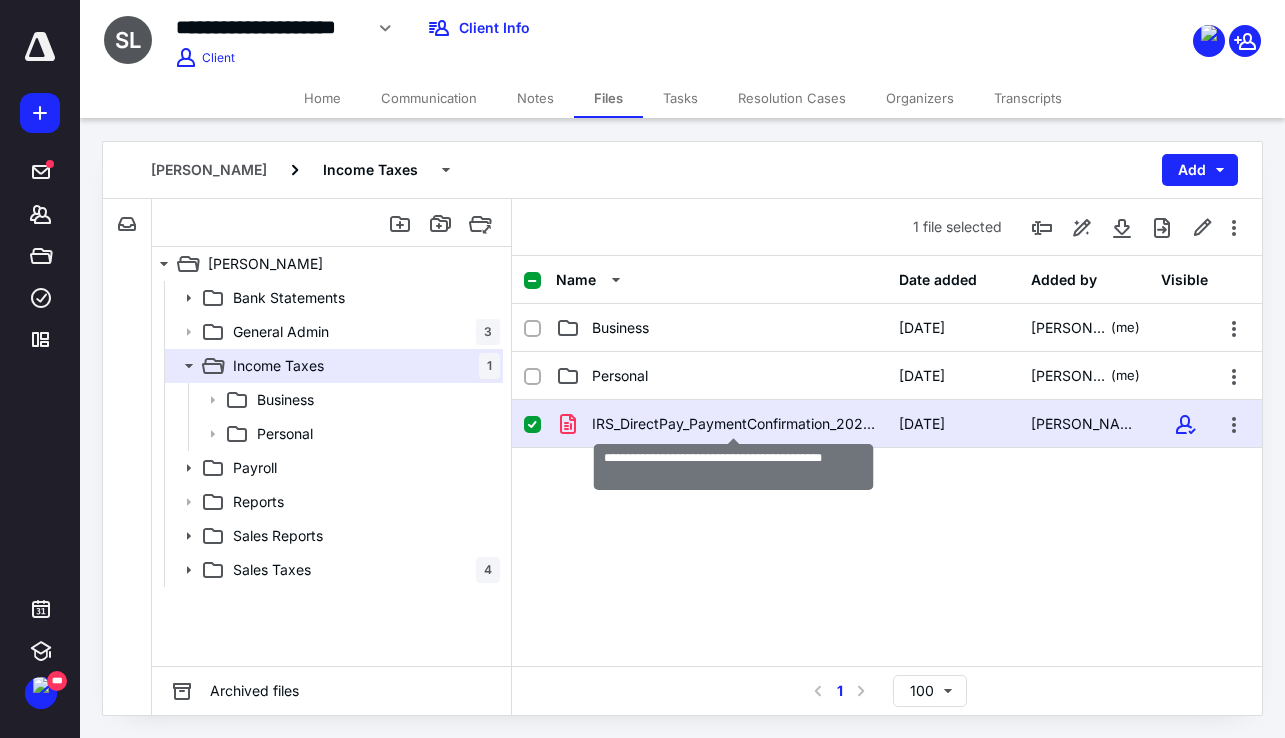 click on "IRS_DirectPay_PaymentConfirmation_2025Q1.pdf" at bounding box center [733, 424] 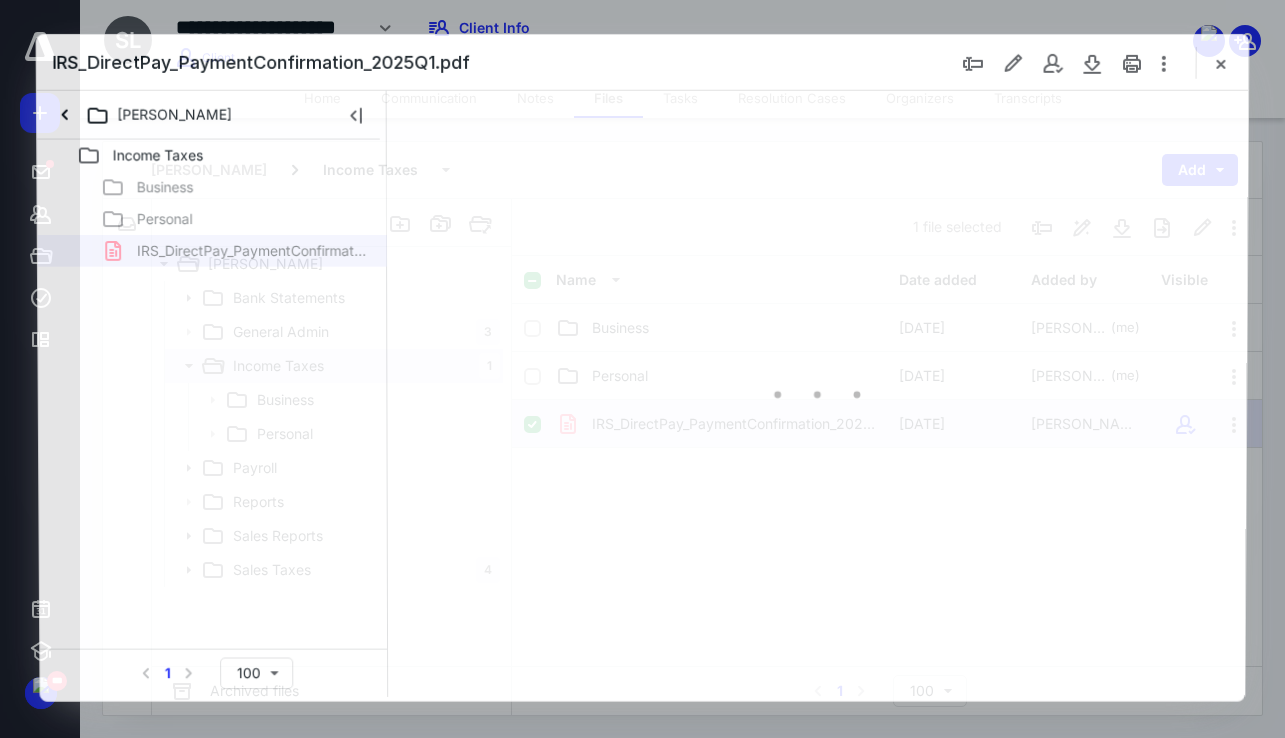 scroll, scrollTop: 0, scrollLeft: 0, axis: both 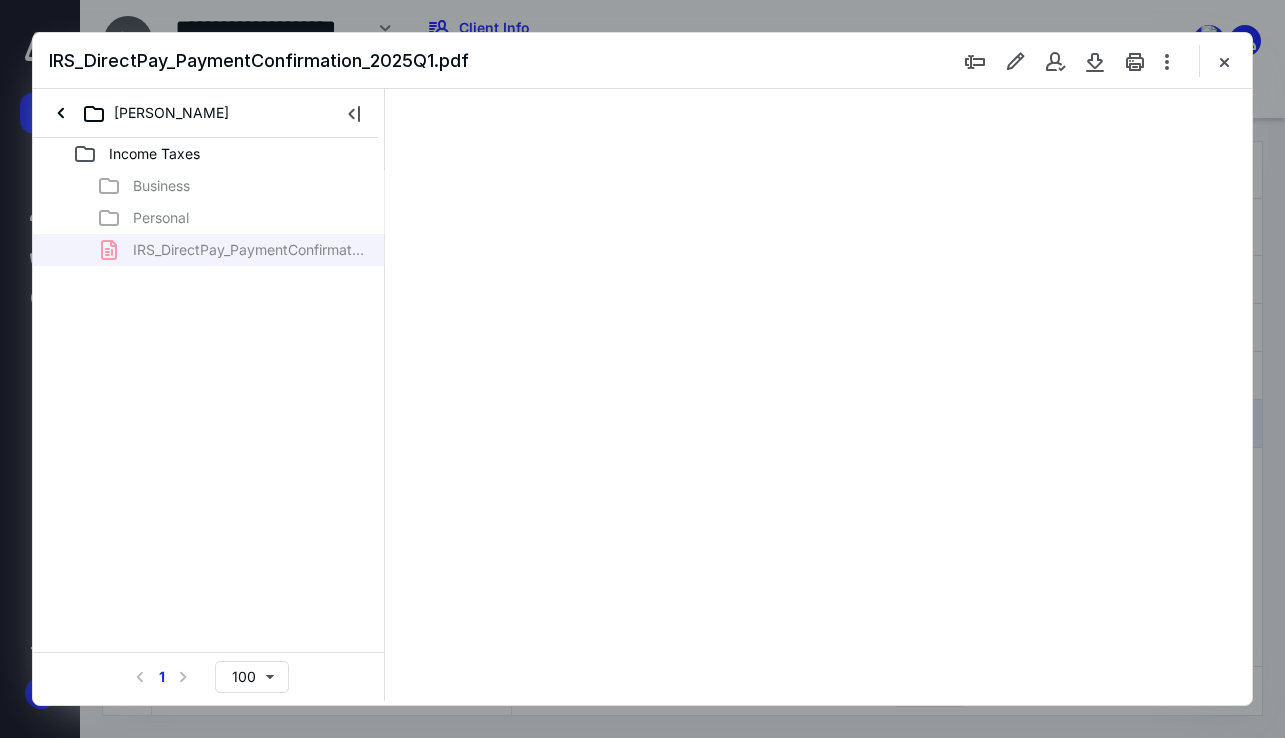 type on "64" 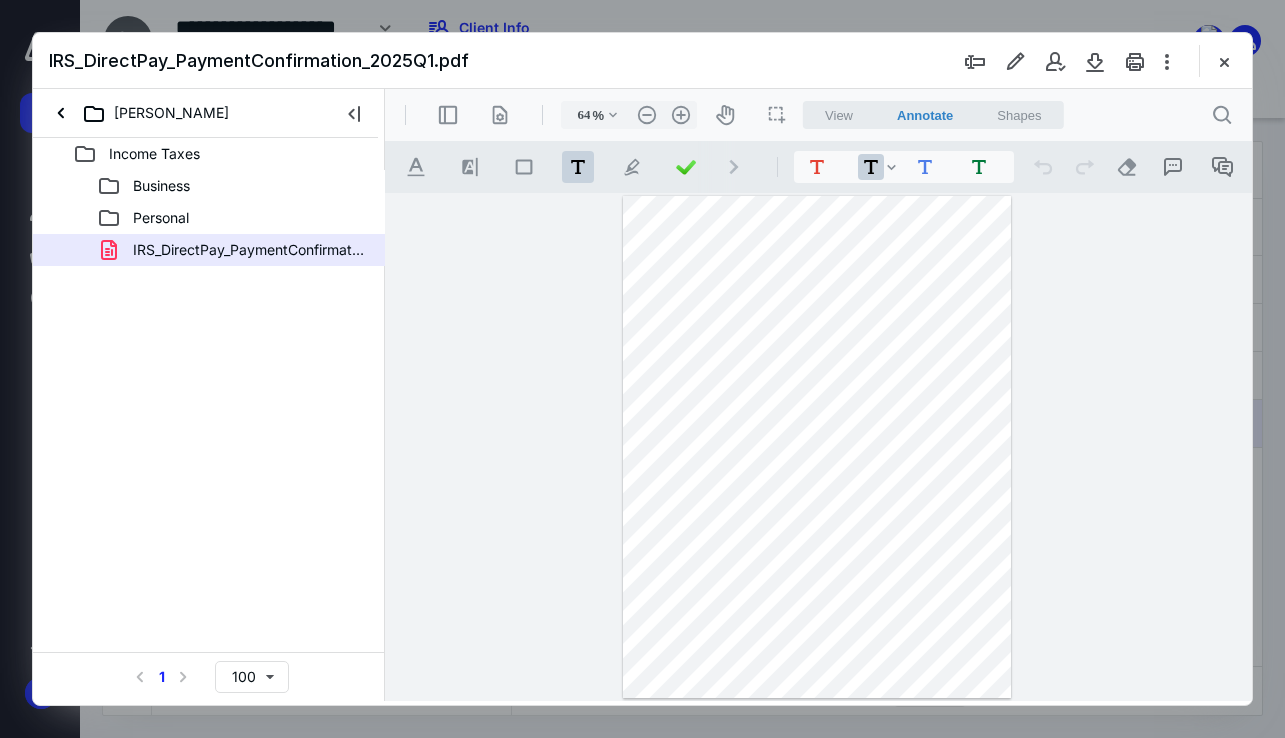 click on "**********" at bounding box center (818, 447) 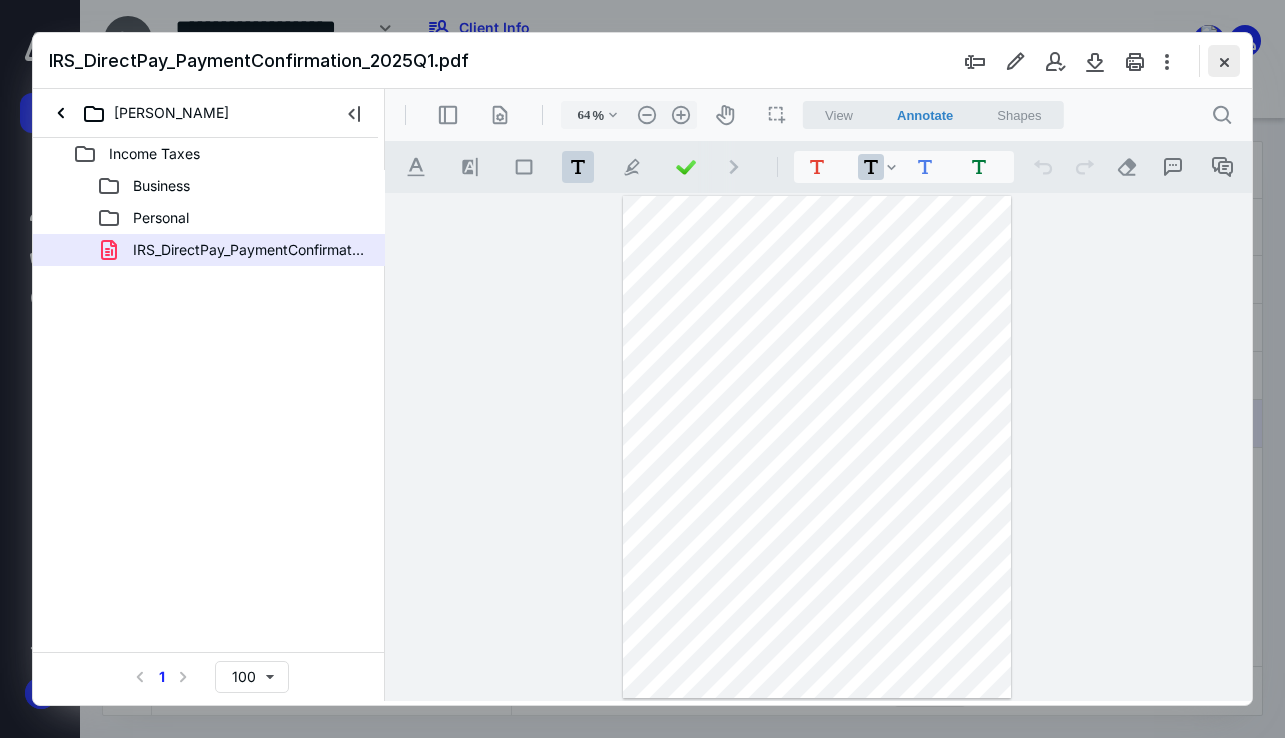 click at bounding box center (1224, 61) 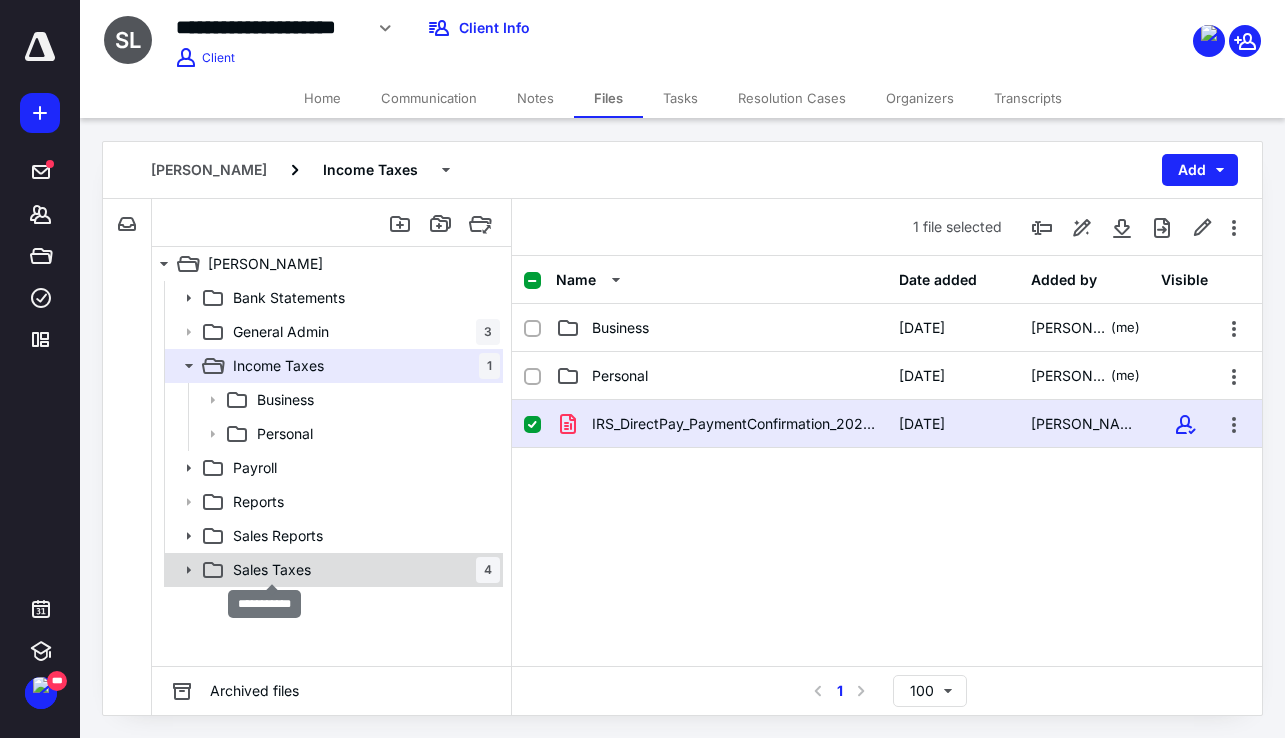 click on "Sales Taxes" at bounding box center (272, 570) 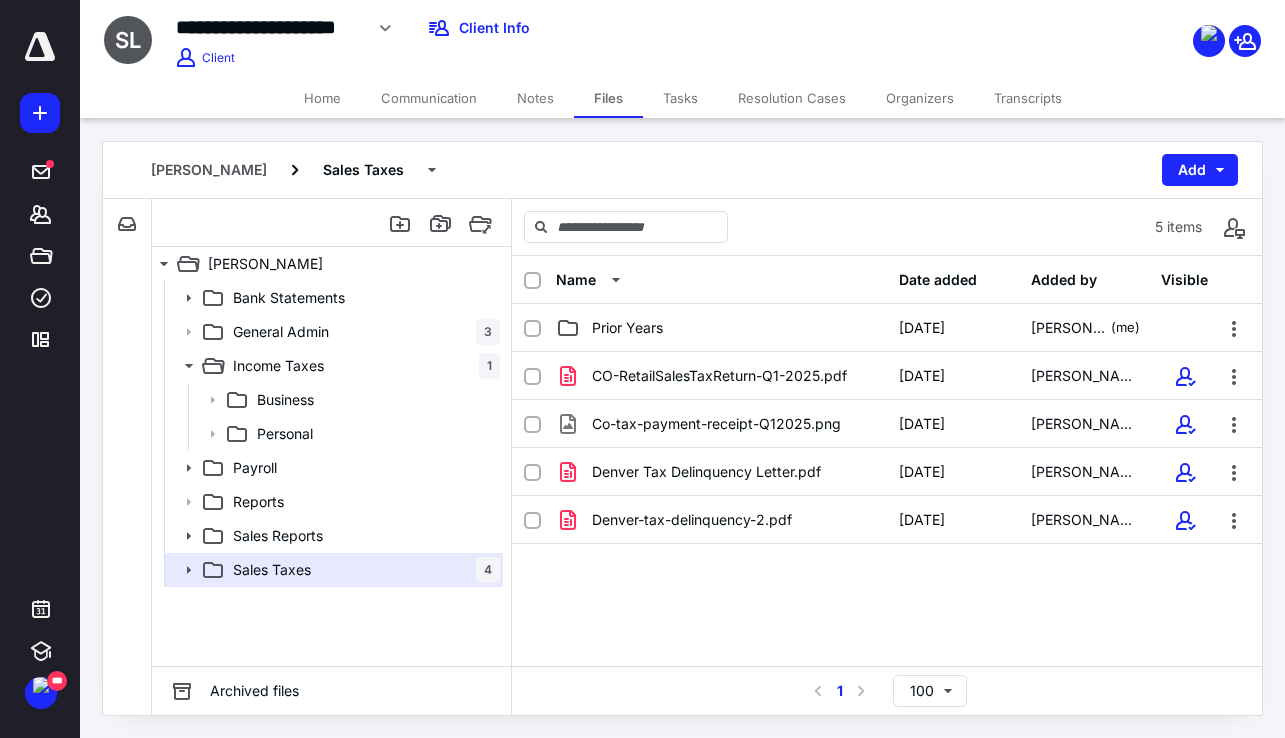 click on "CO-RetailSalesTaxReturn-Q1-2025.pdf 6/2/2025 Tashia Tucker Co-tax-payment-receipt-Q12025.png 6/2/2025 Tashia Tucker Denver Tax Delinquency Letter.pdf 6/2/2025 Tashia Tucker Denver-tax-delinquency-2.pdf 6/3/2025 Tashia Tucker" at bounding box center [887, 502] 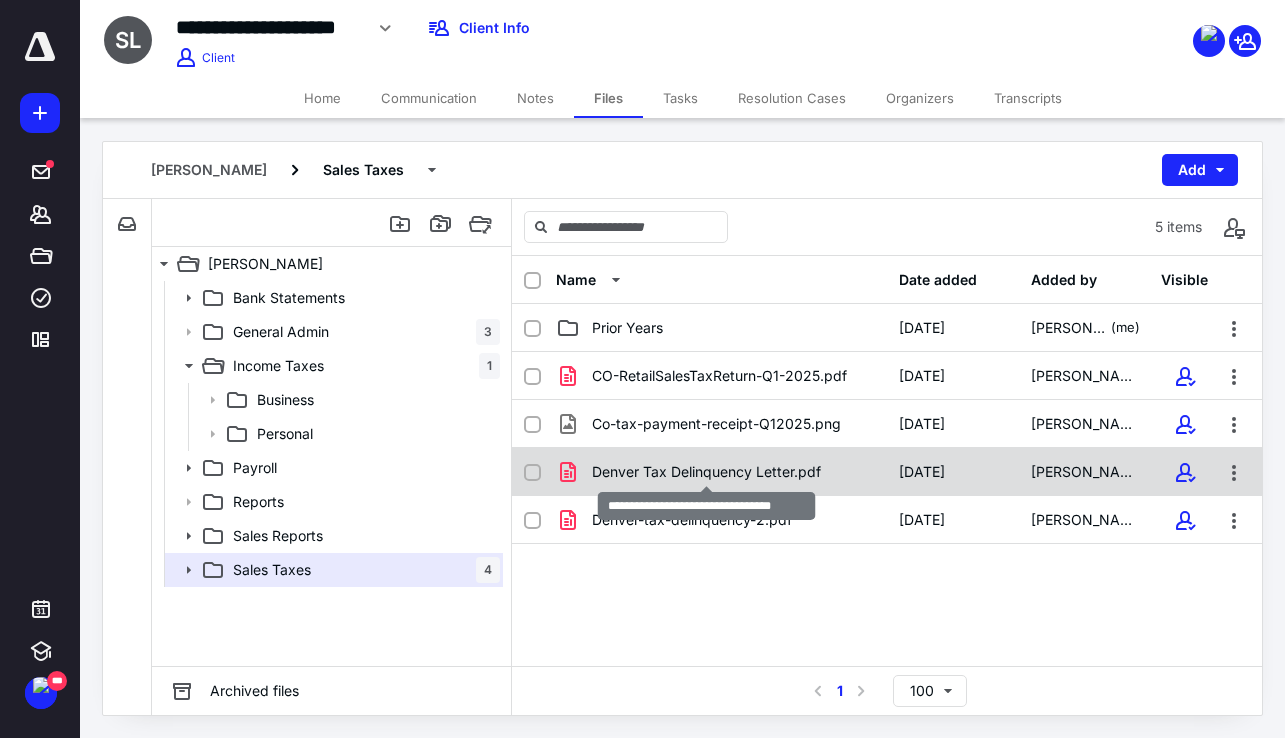 click on "Denver Tax Delinquency Letter.pdf" at bounding box center [706, 472] 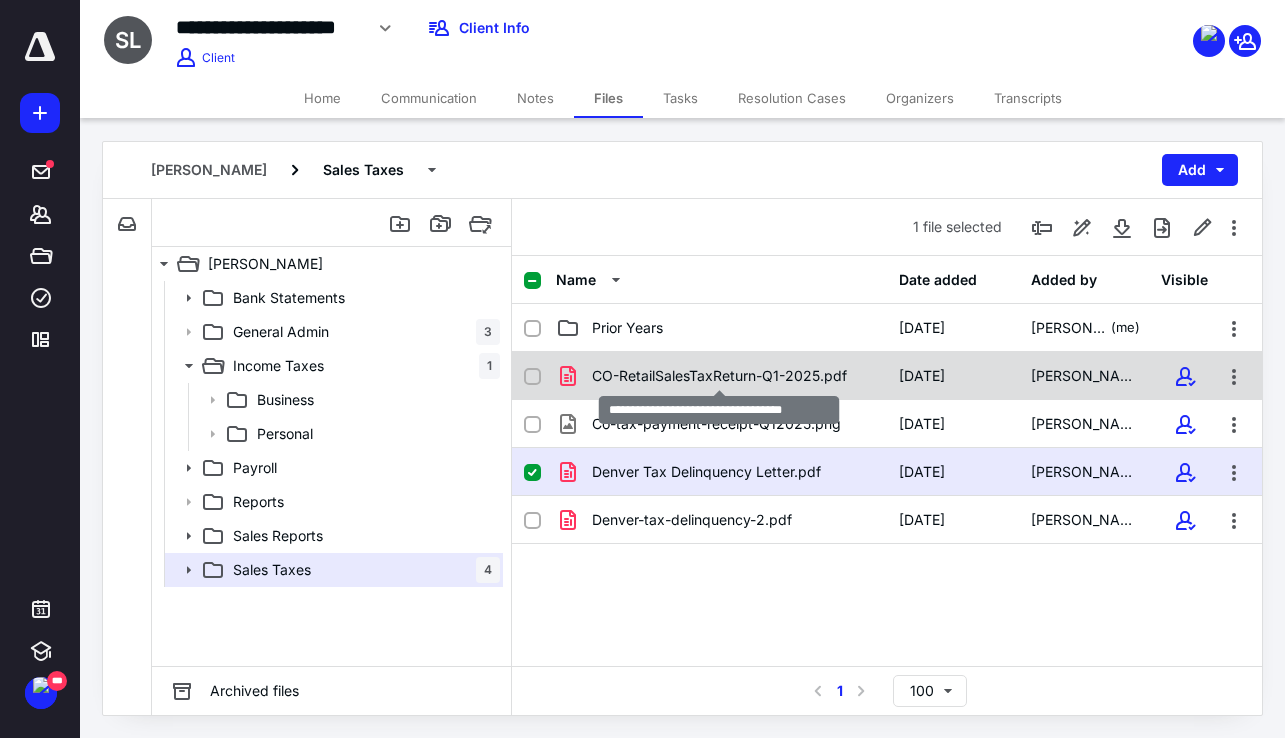 click on "CO-RetailSalesTaxReturn-Q1-2025.pdf" at bounding box center (719, 376) 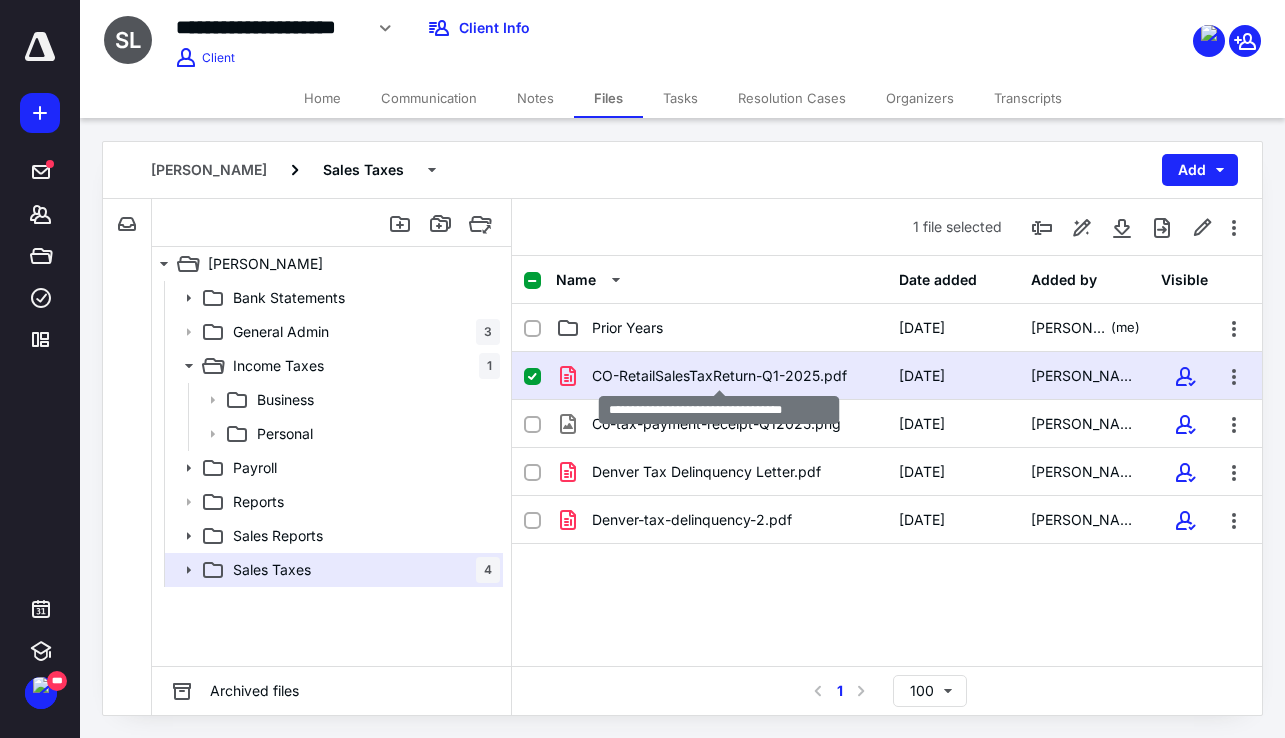 click on "CO-RetailSalesTaxReturn-Q1-2025.pdf" at bounding box center (719, 376) 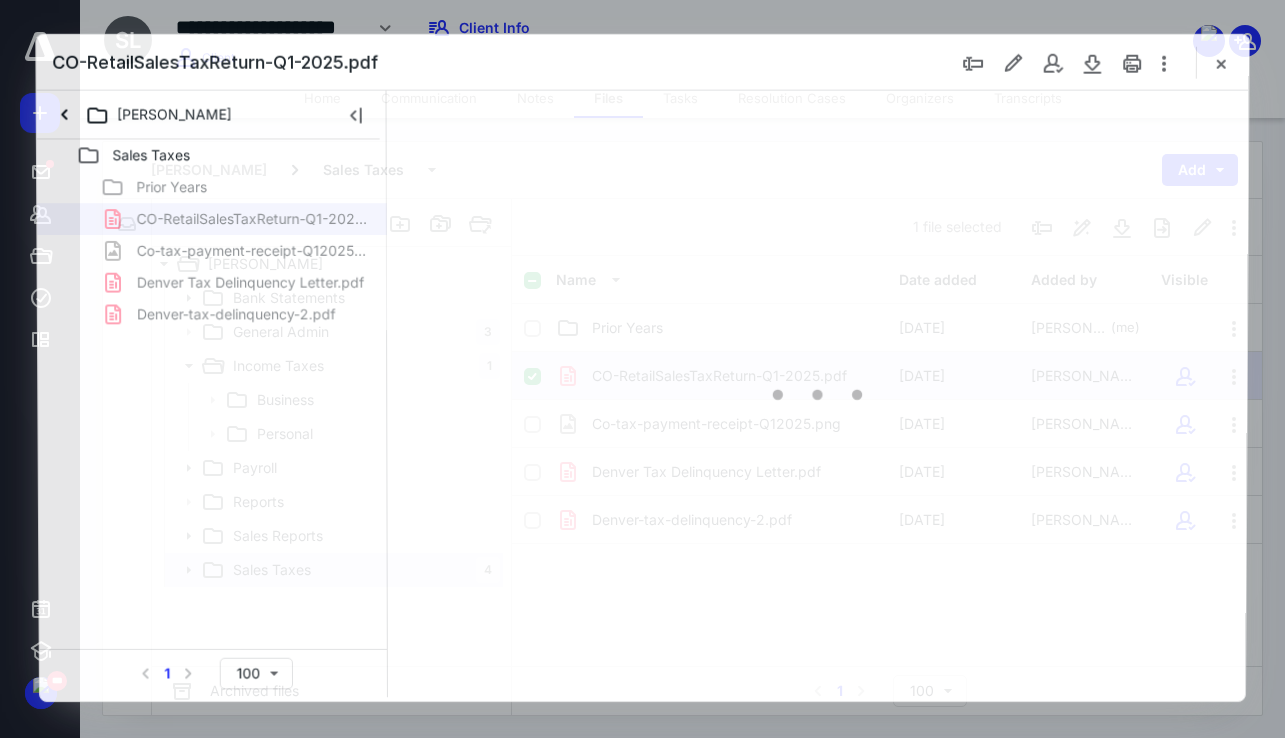 scroll, scrollTop: 0, scrollLeft: 0, axis: both 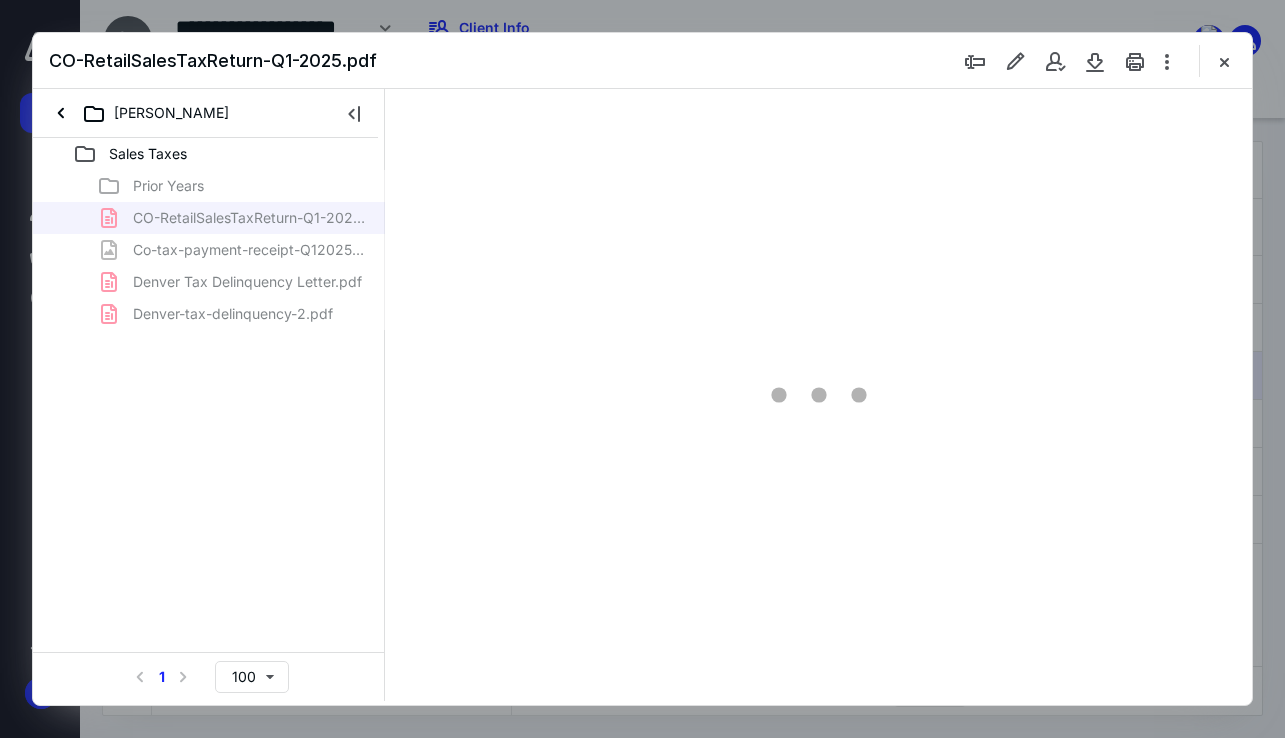 type on "64" 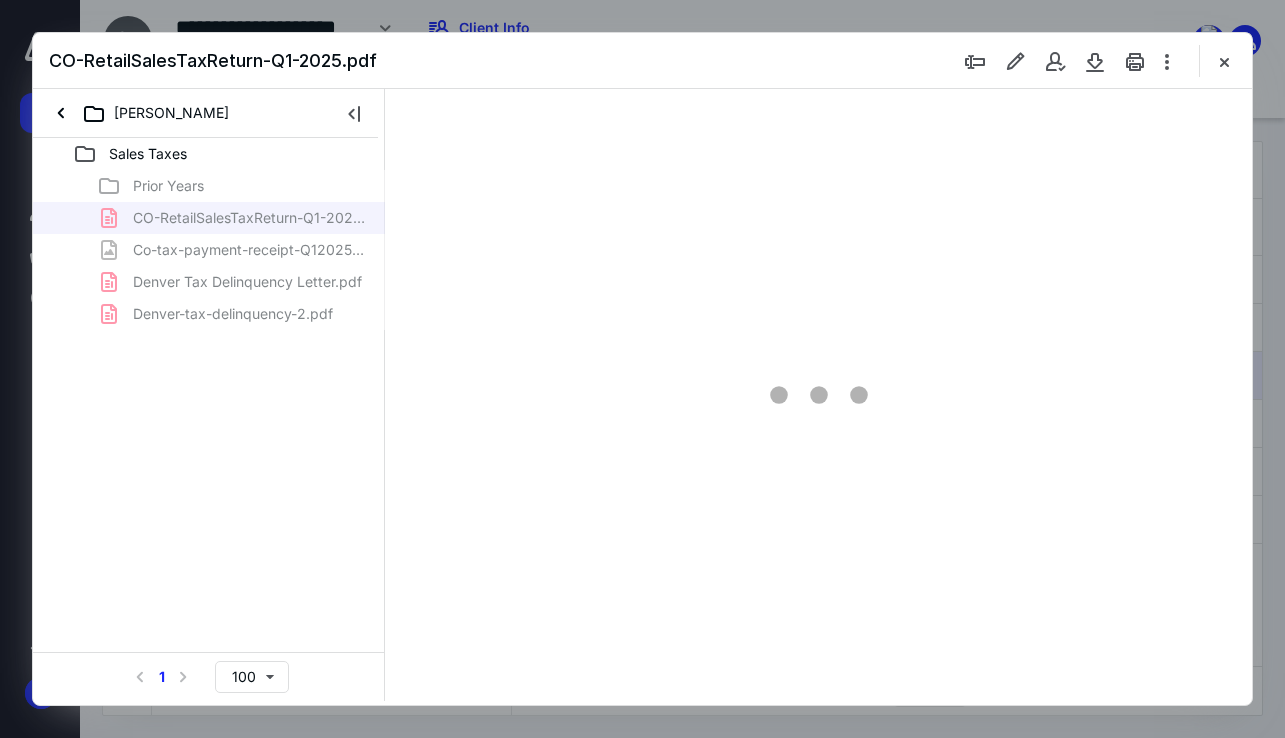 scroll, scrollTop: 107, scrollLeft: 0, axis: vertical 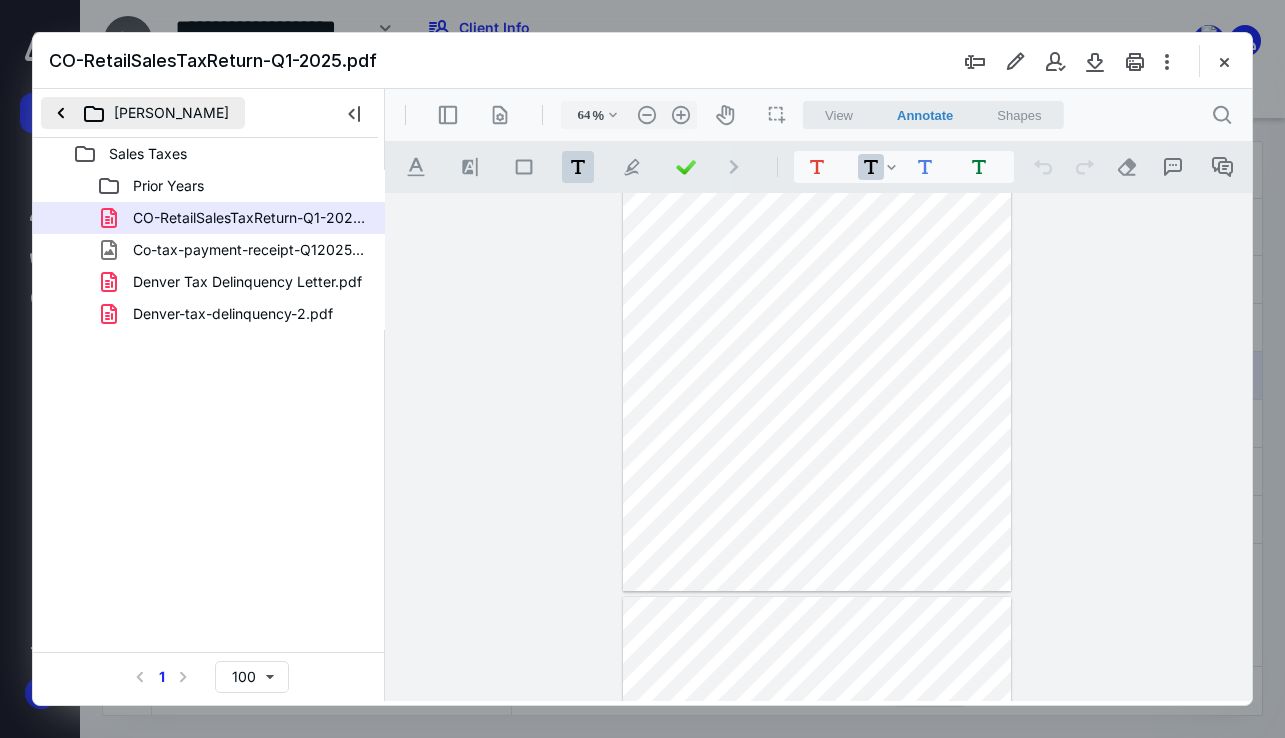 click on "Tashia Tucker" at bounding box center (143, 113) 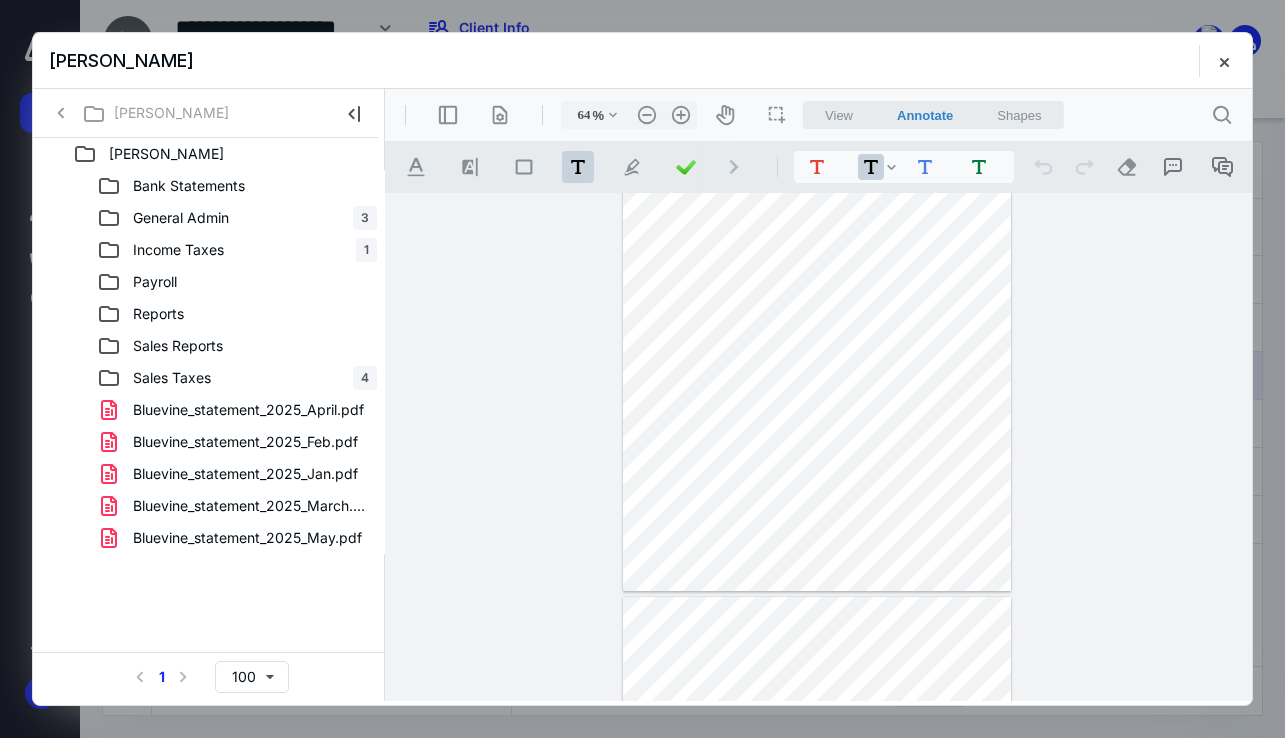 click on "Tashia Tucker" at bounding box center [642, 61] 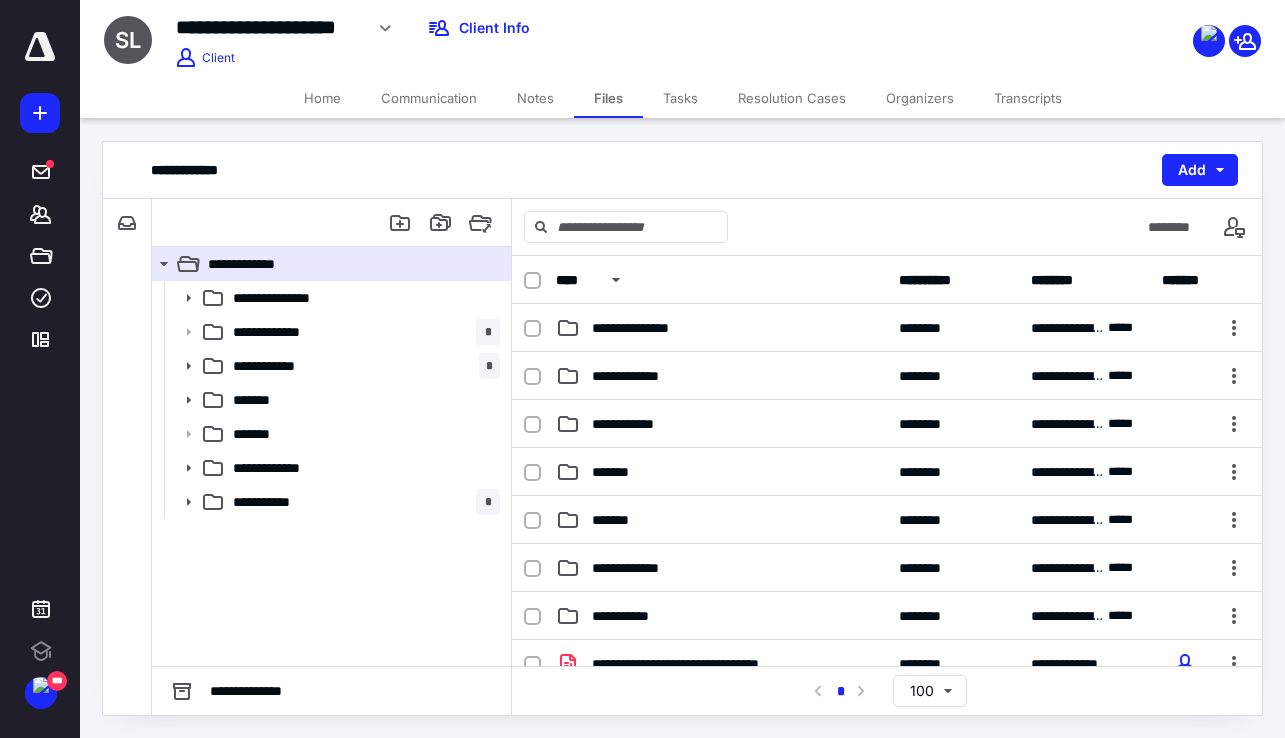 scroll, scrollTop: 0, scrollLeft: 0, axis: both 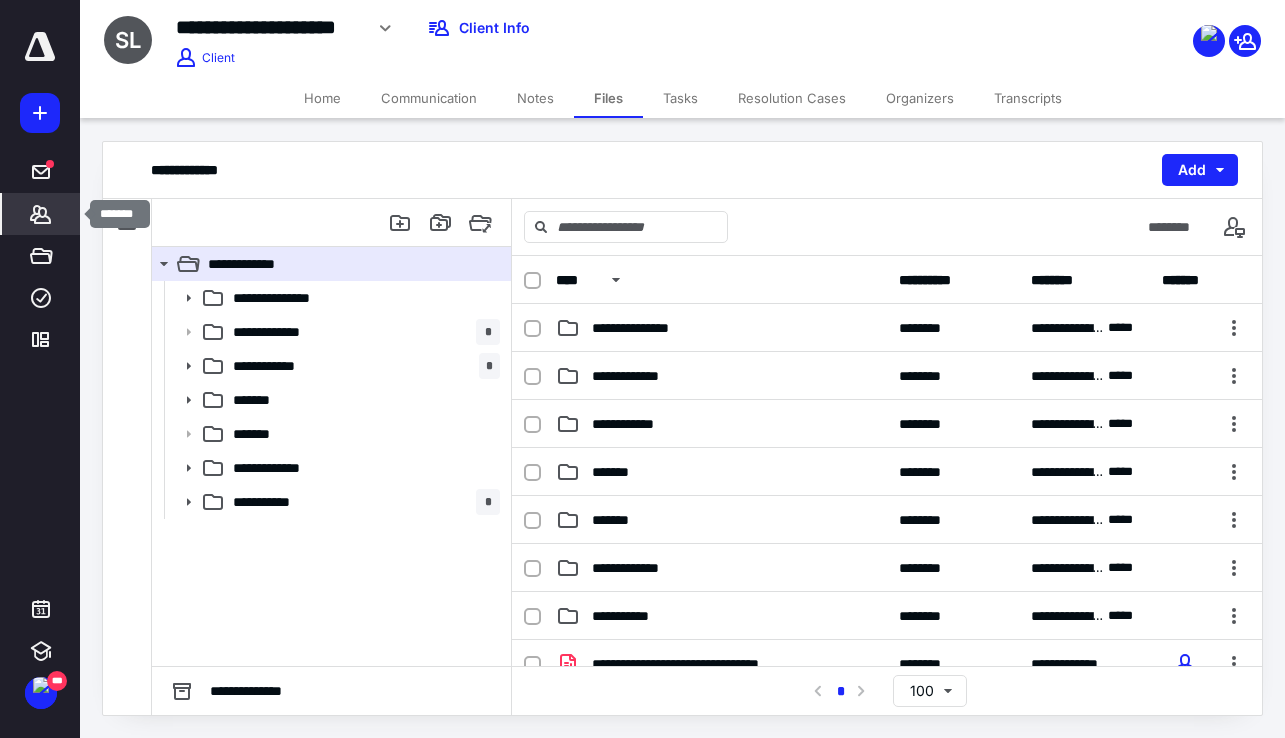 click 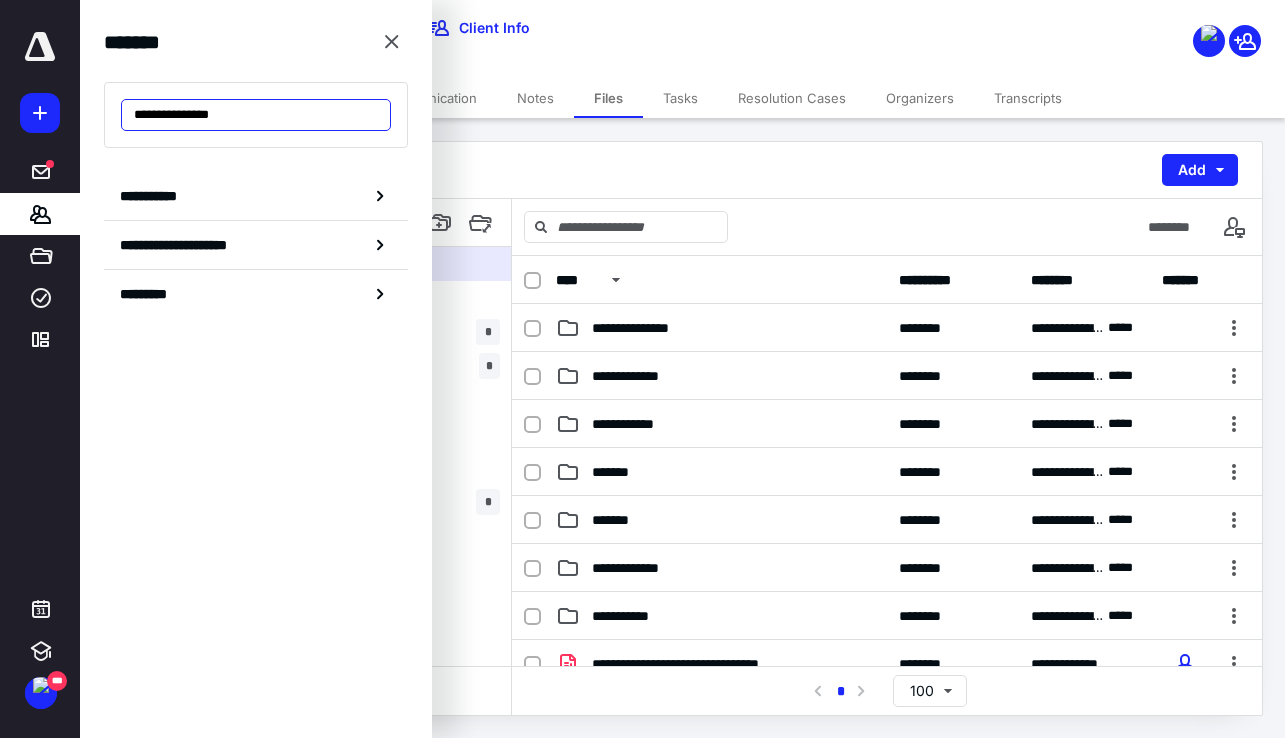 click on "**********" at bounding box center (256, 115) 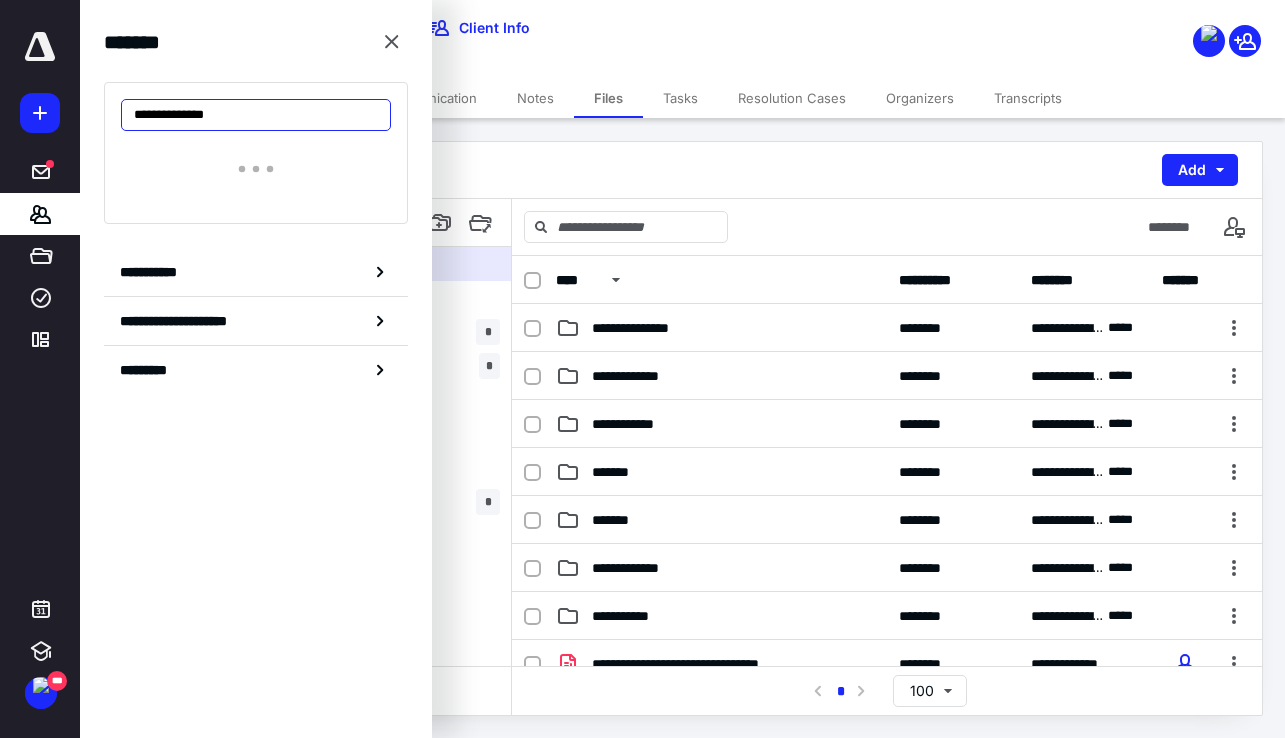 type on "**********" 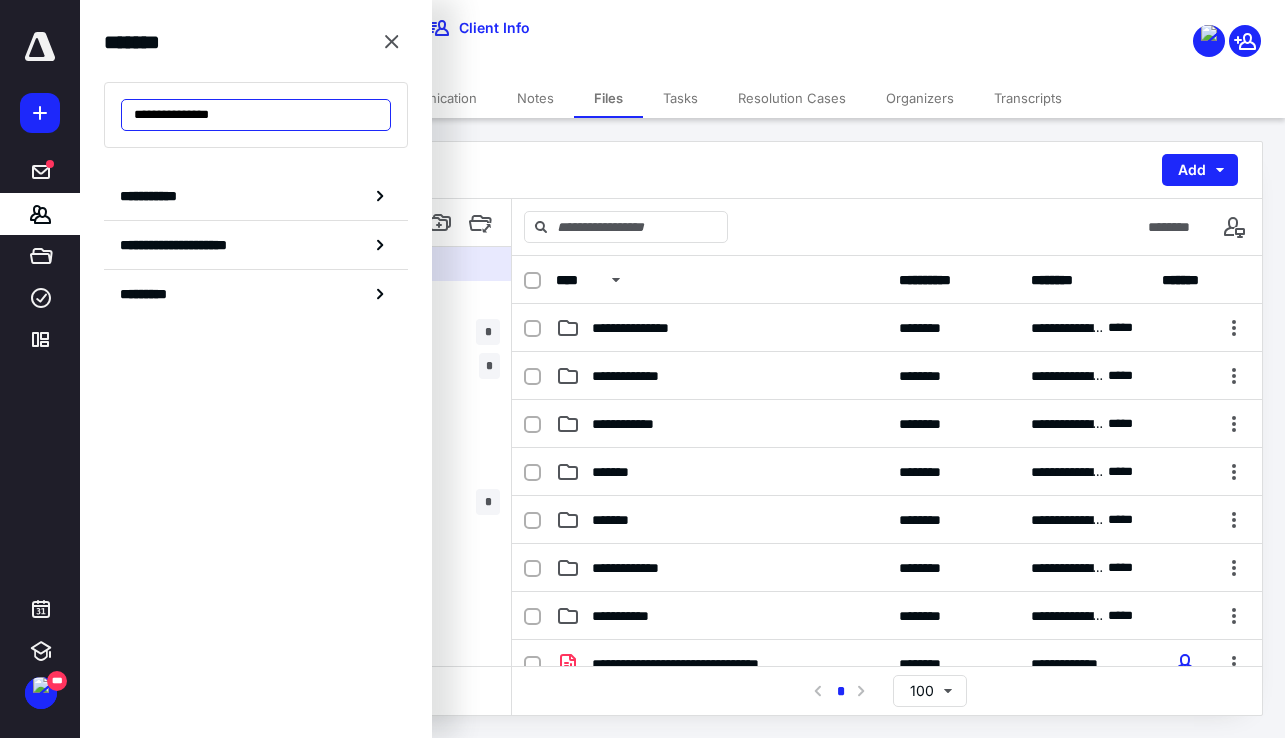 drag, startPoint x: 251, startPoint y: 111, endPoint x: 78, endPoint y: 111, distance: 173 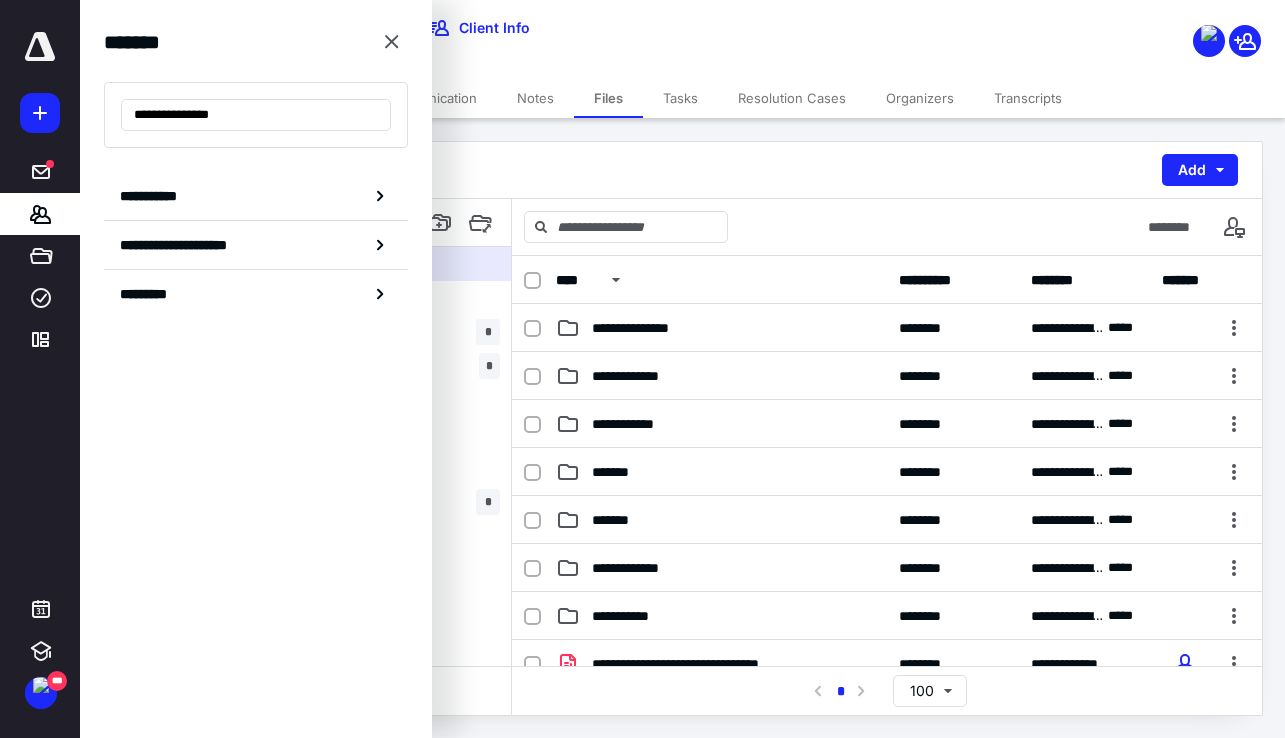 click on "**********" at bounding box center [642, 0] 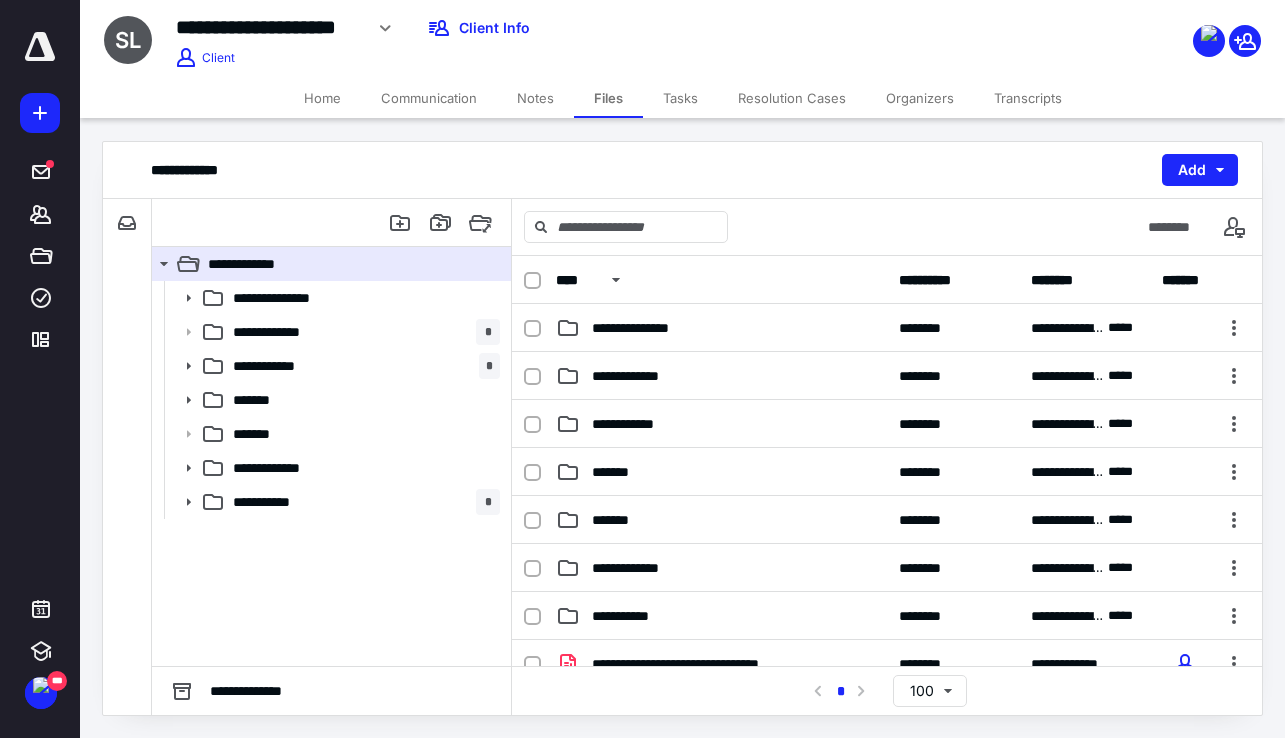 click 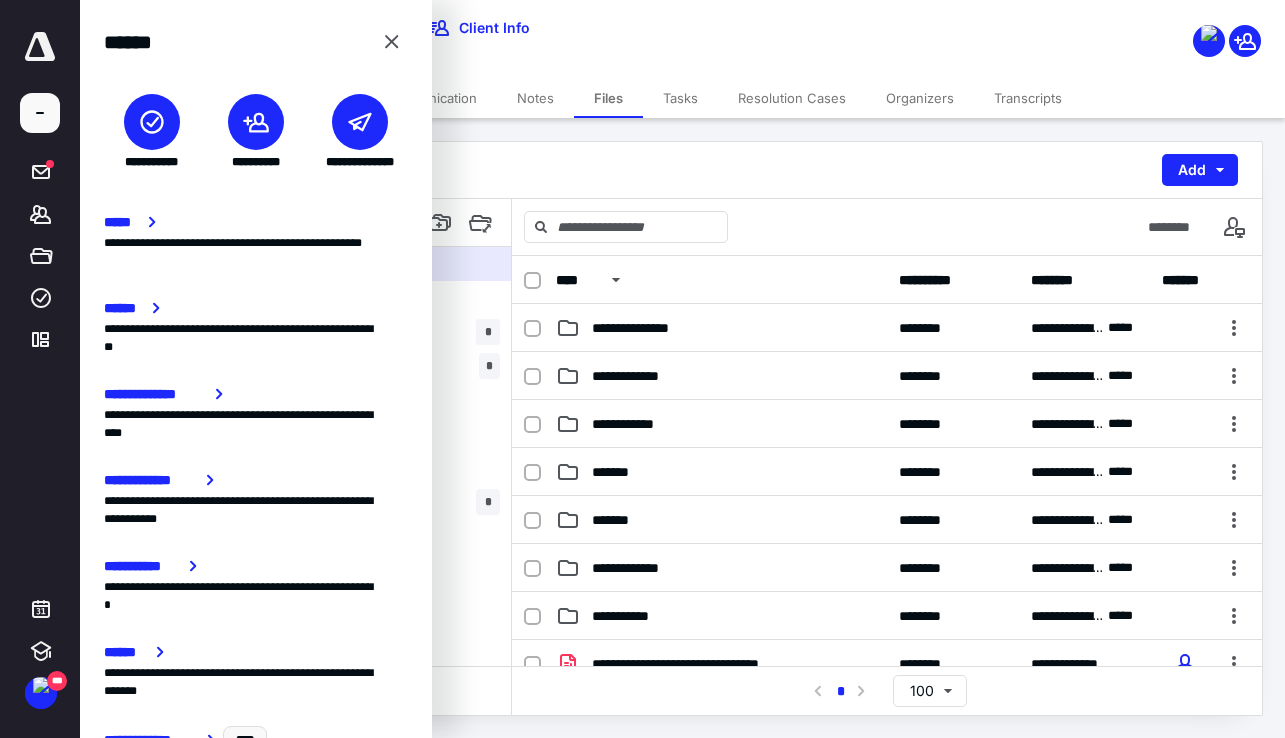 click 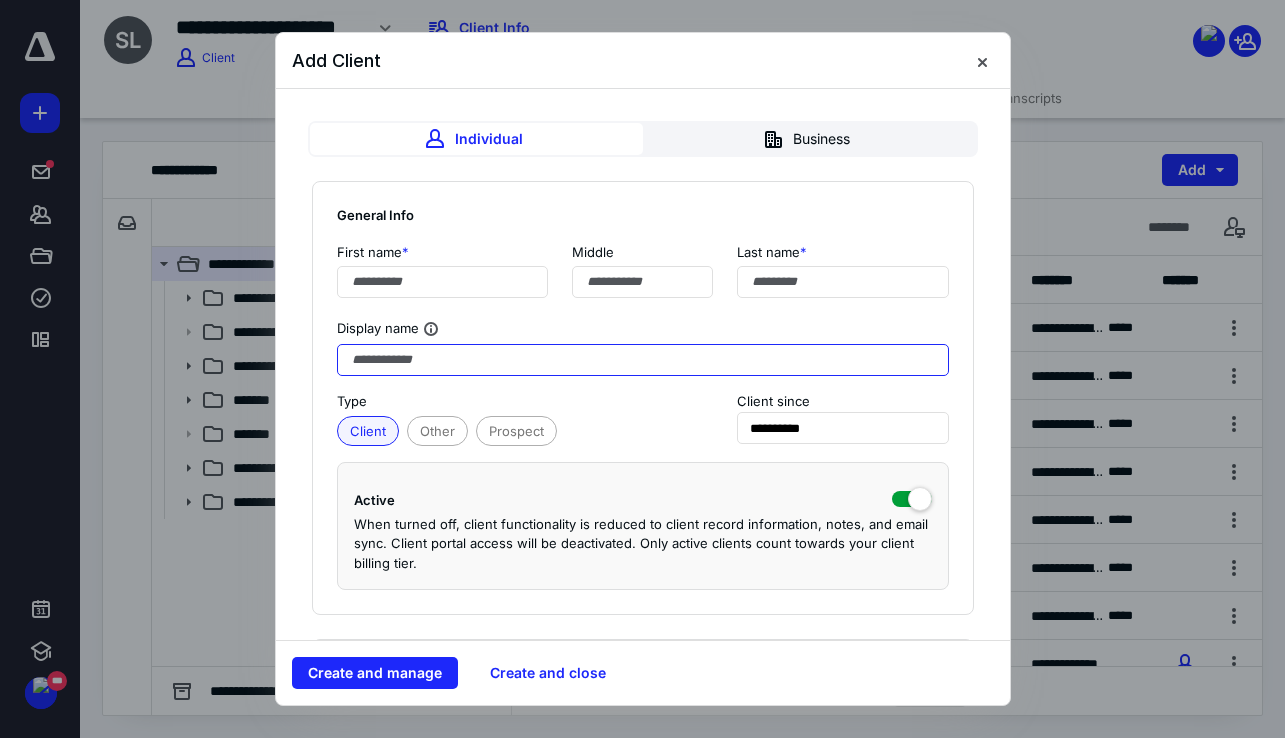 click at bounding box center (643, 360) 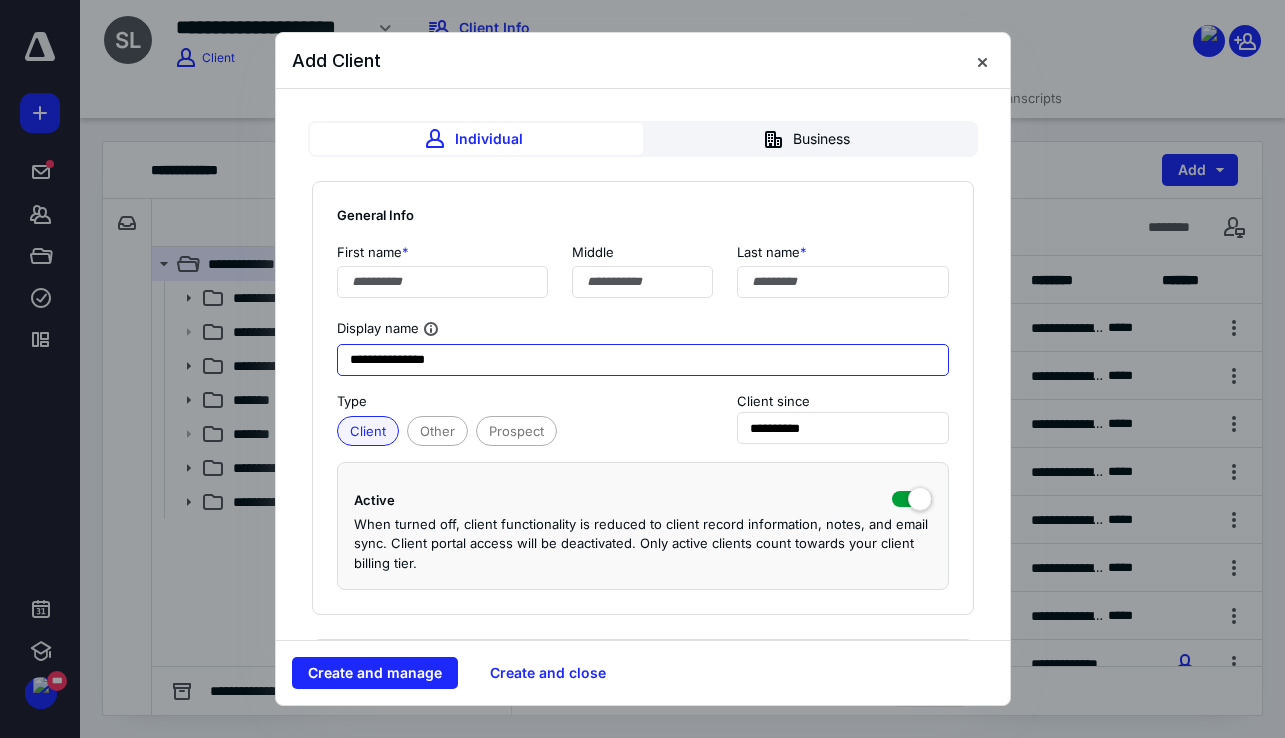drag, startPoint x: 473, startPoint y: 363, endPoint x: 311, endPoint y: 362, distance: 162.00308 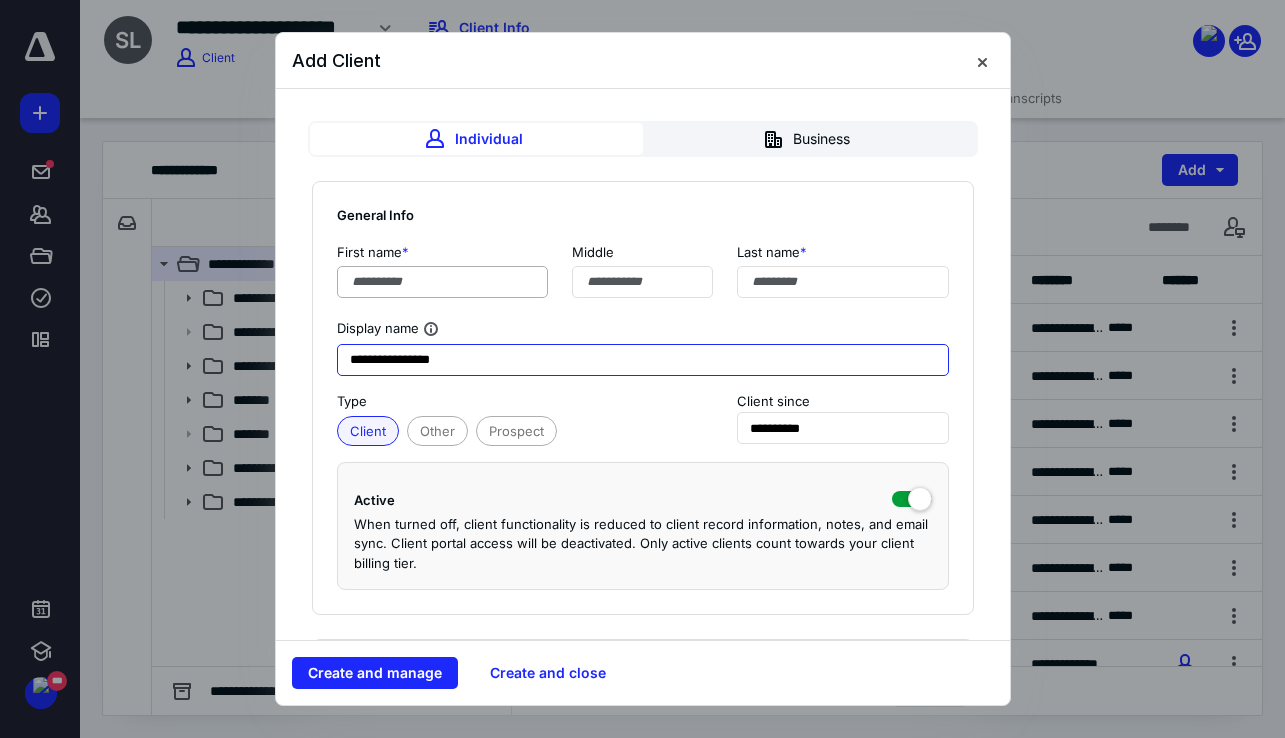 type on "**********" 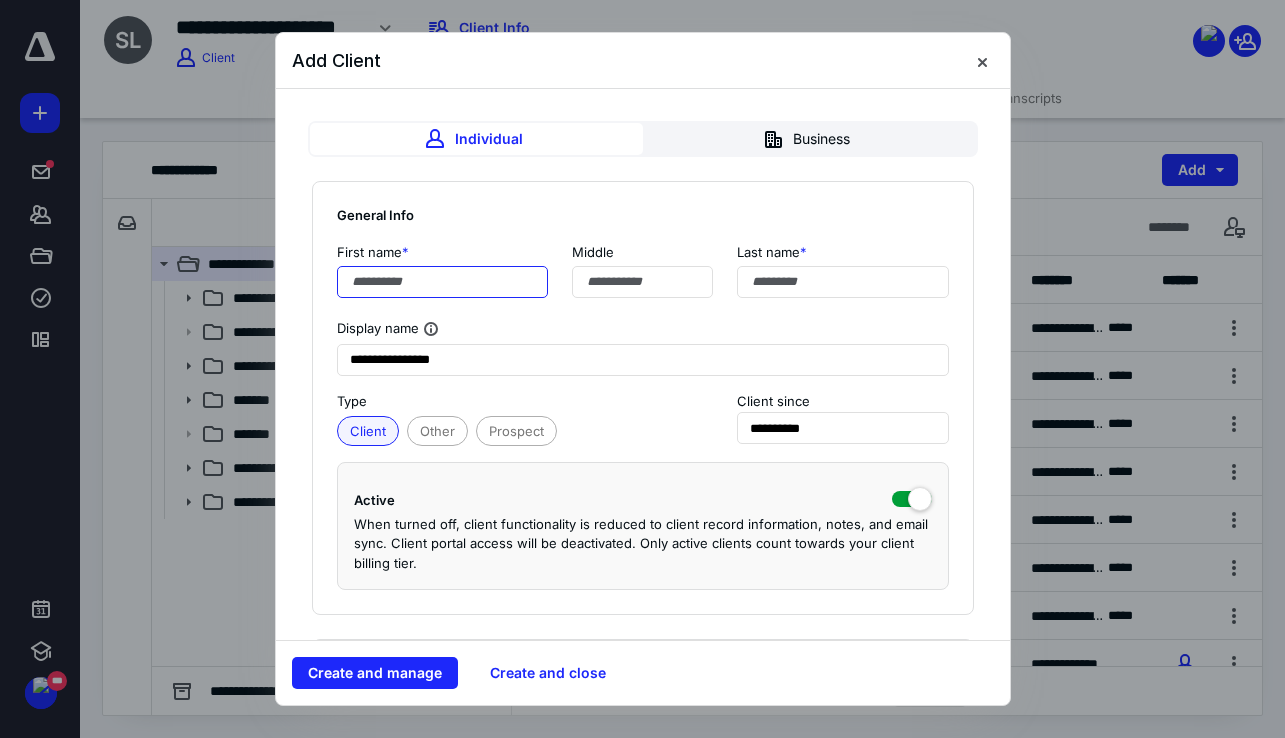 click at bounding box center (443, 282) 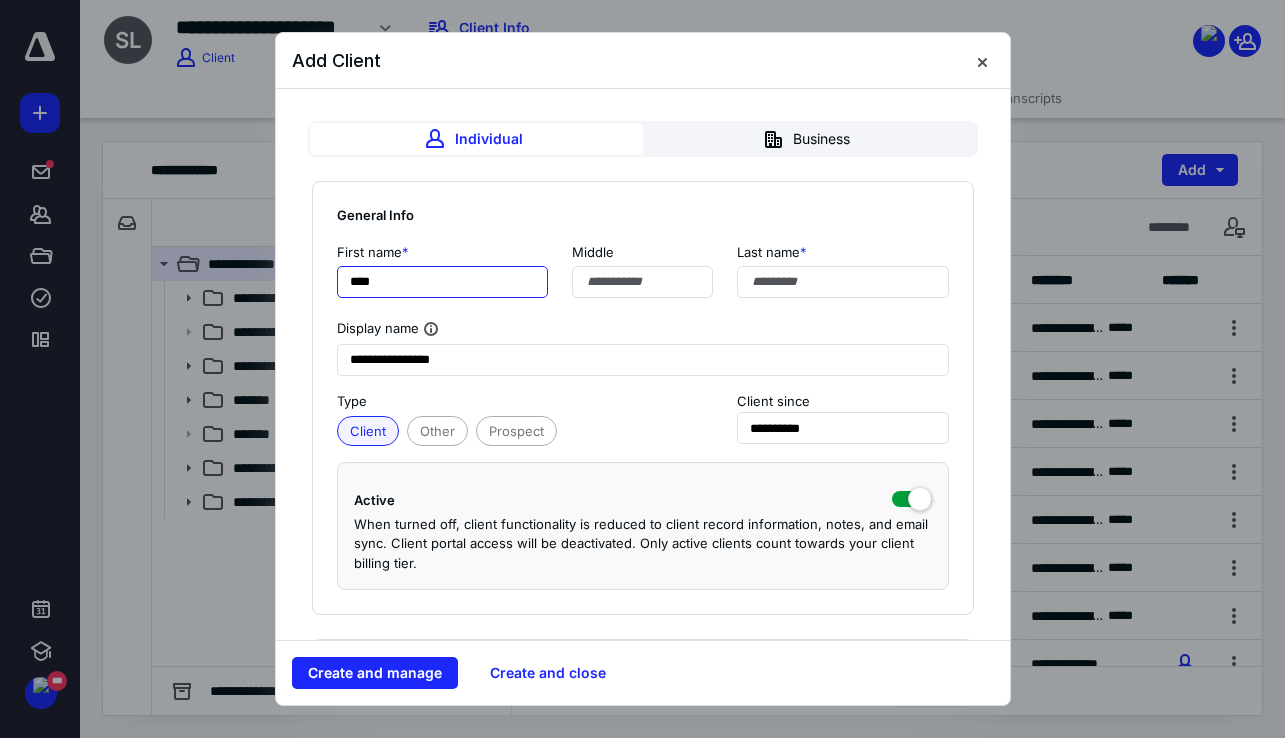 type on "****" 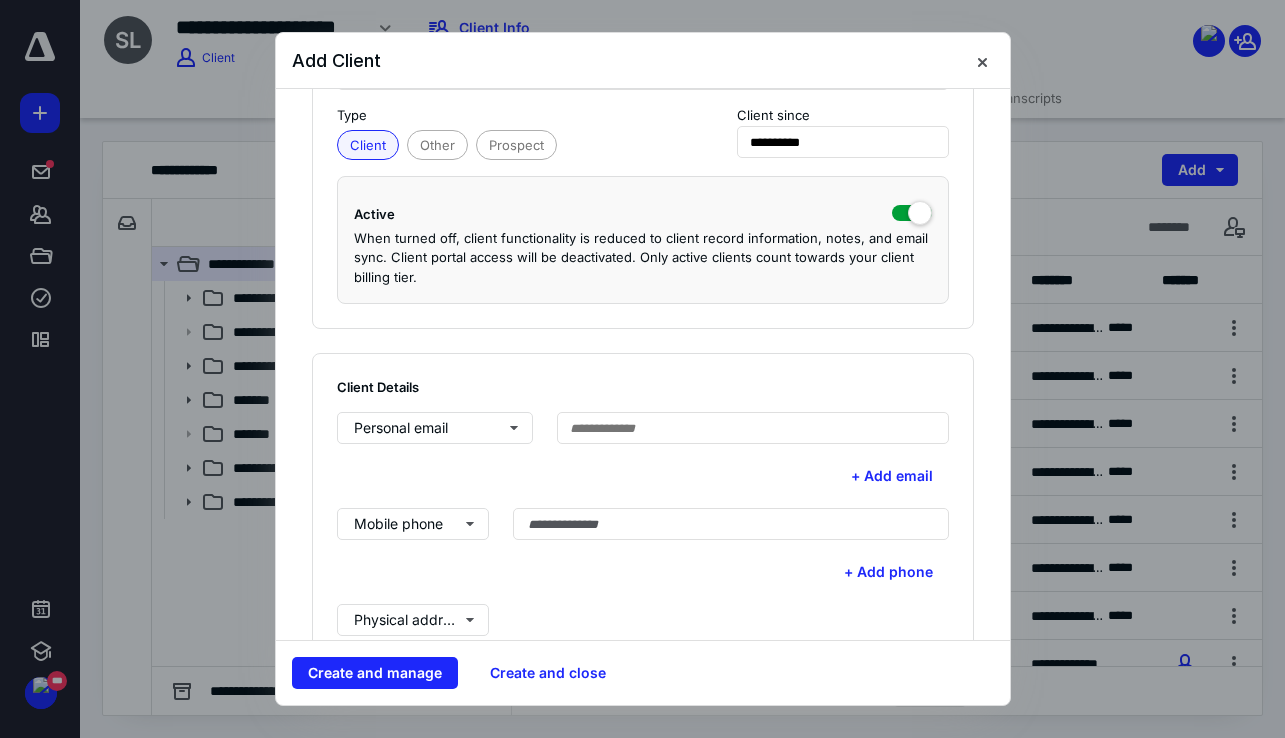 scroll, scrollTop: 296, scrollLeft: 0, axis: vertical 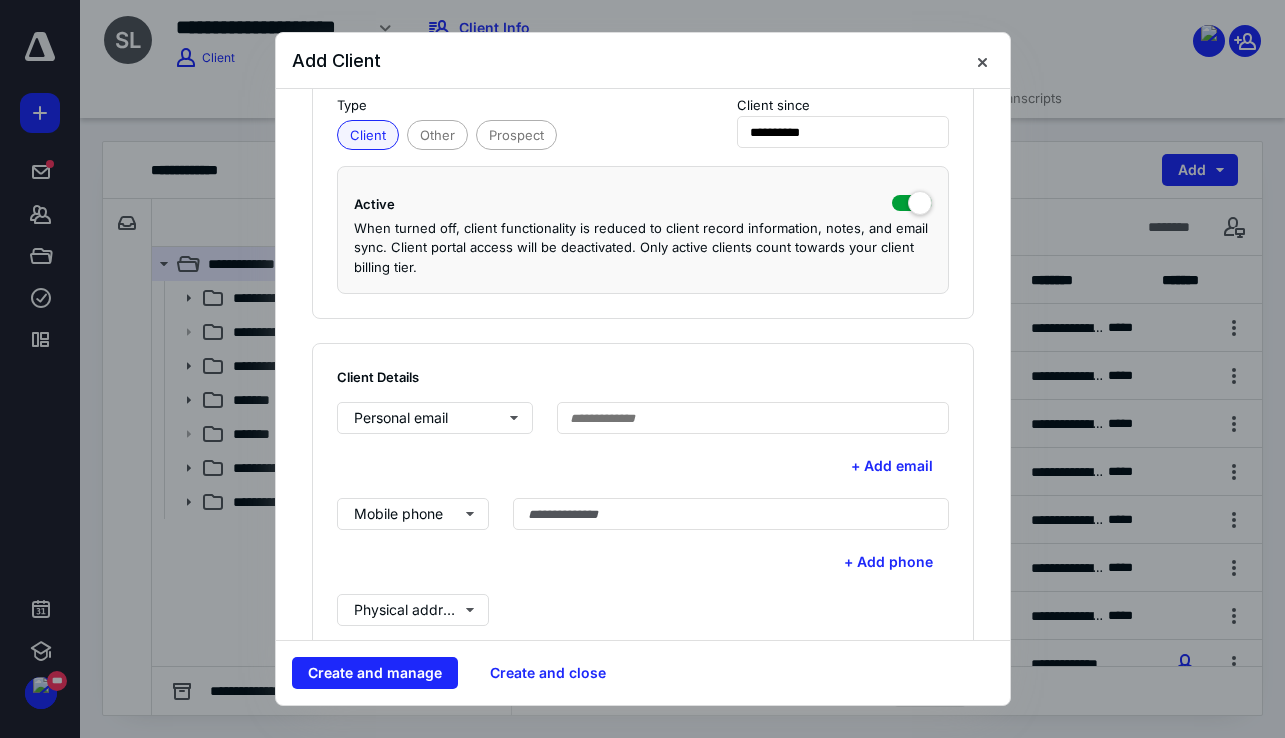 type on "********" 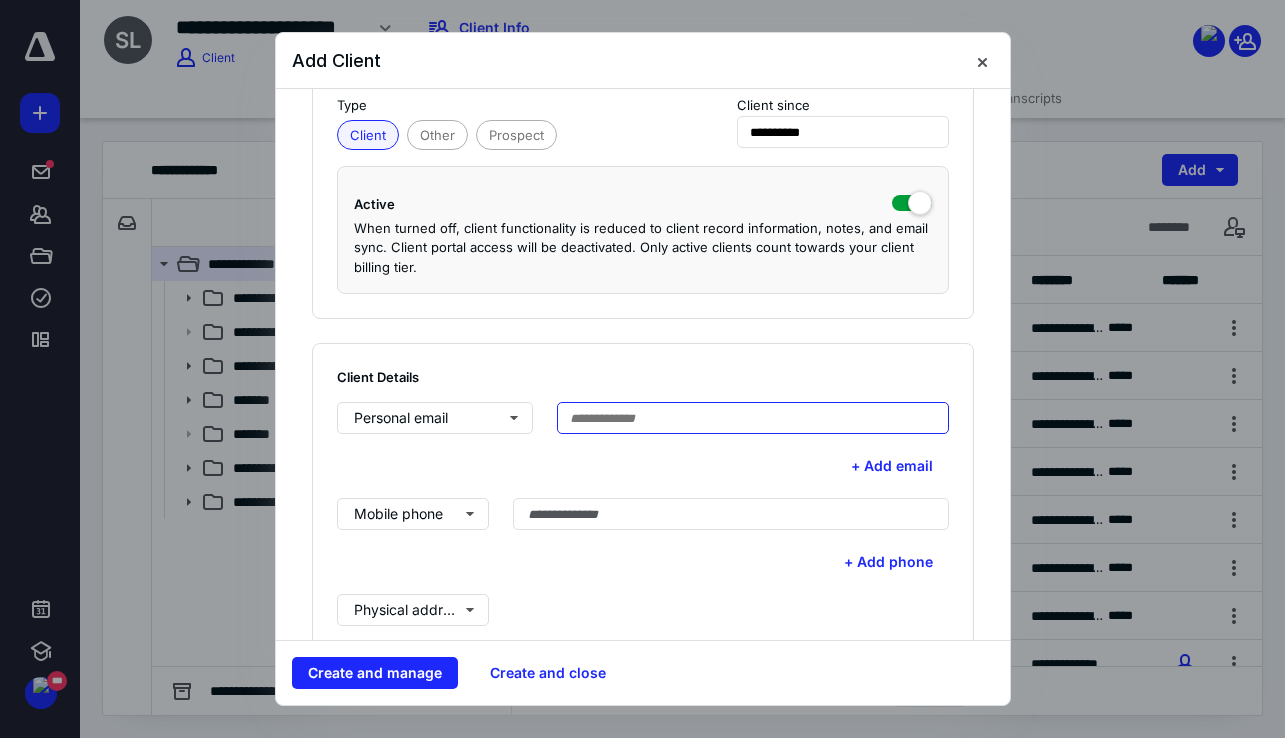 click at bounding box center [753, 418] 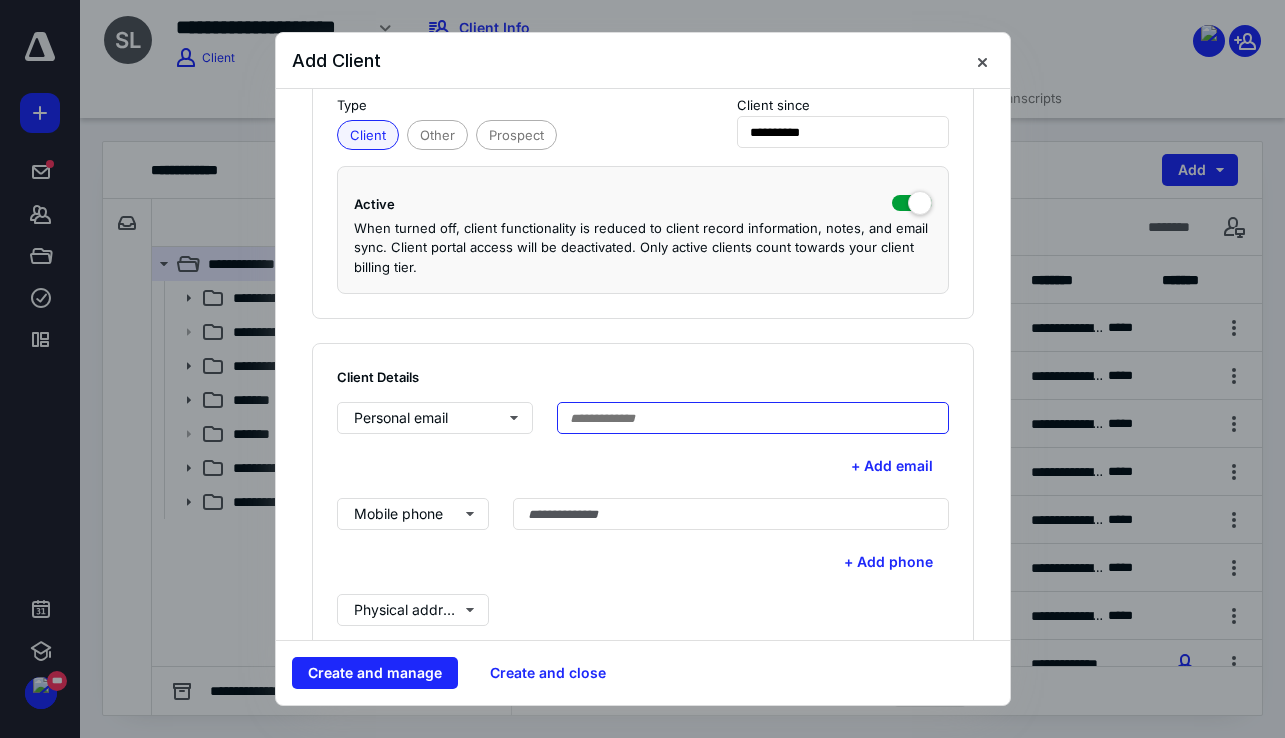 paste on "**********" 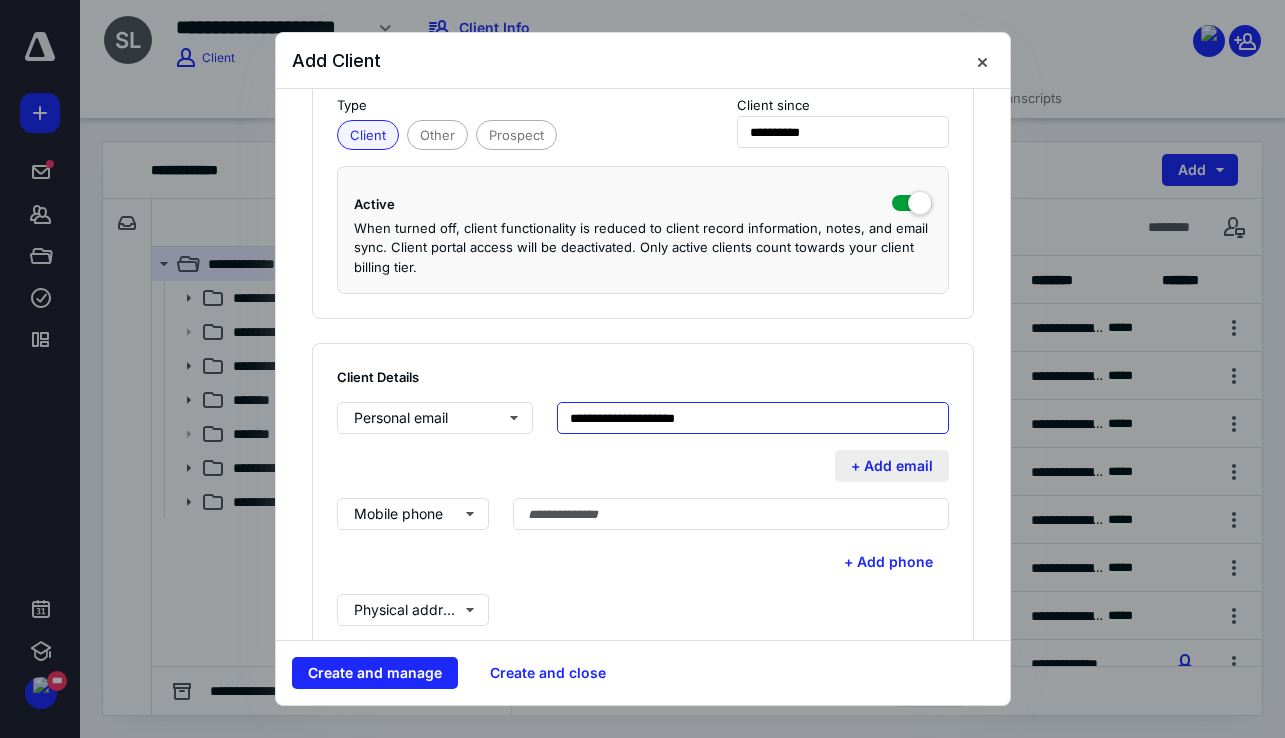 type on "**********" 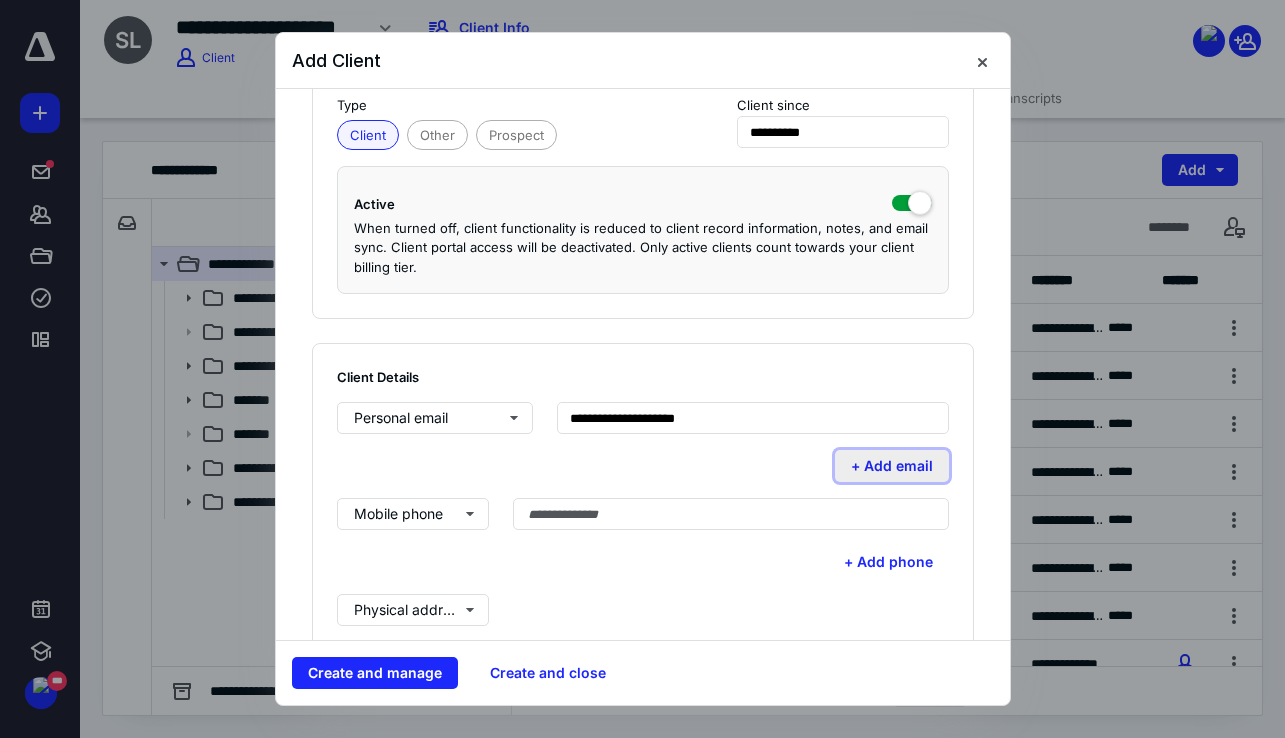 click on "+ Add email" at bounding box center (892, 466) 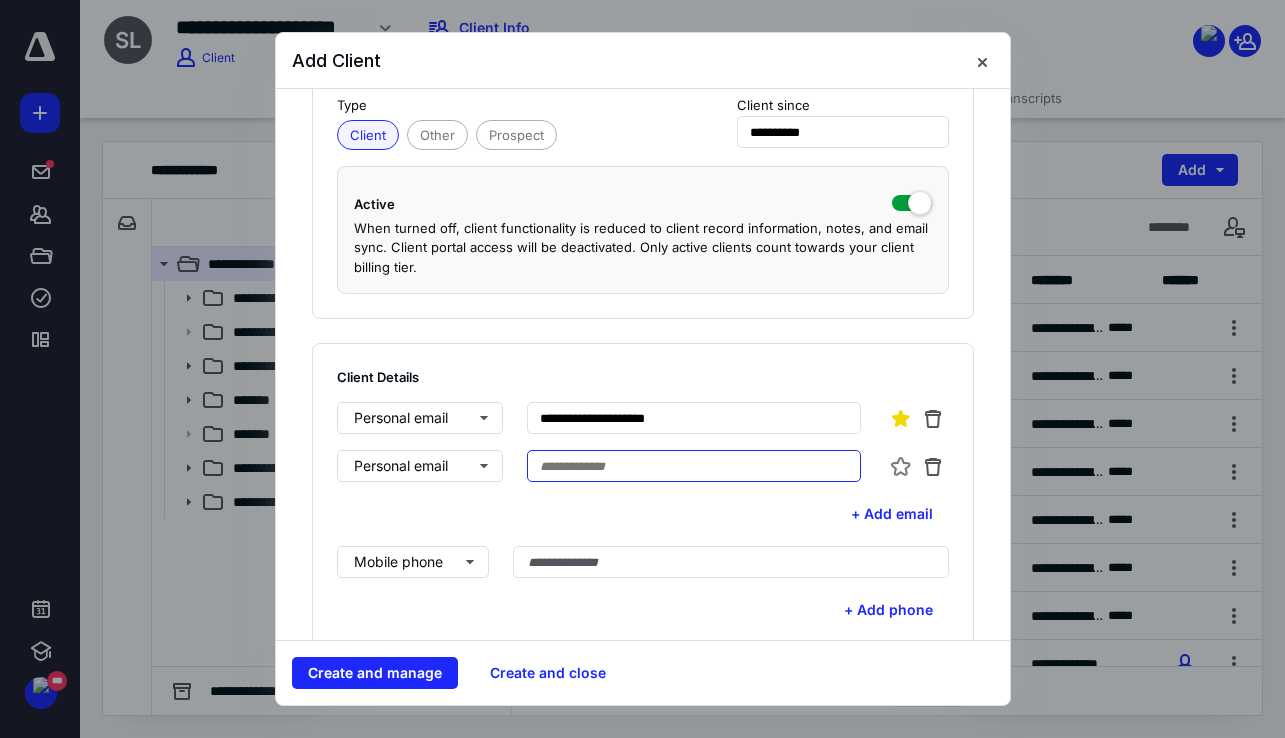 paste on "**********" 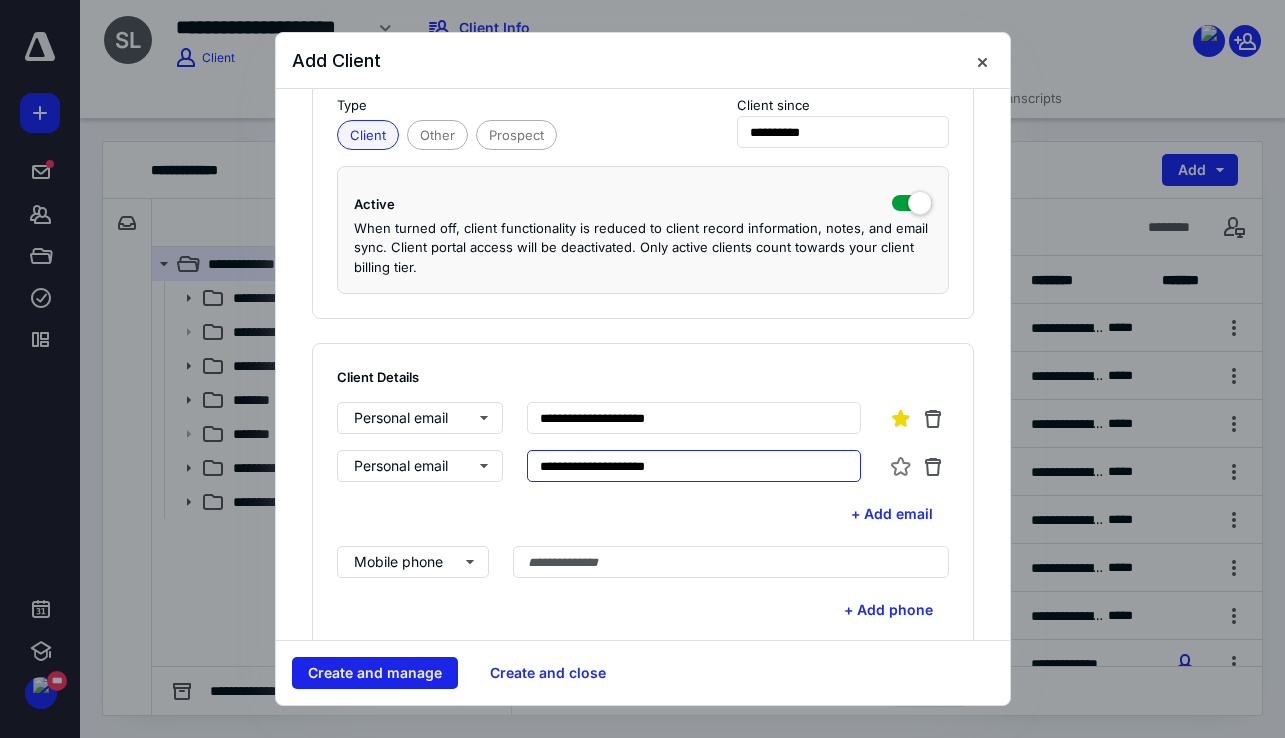 type on "**********" 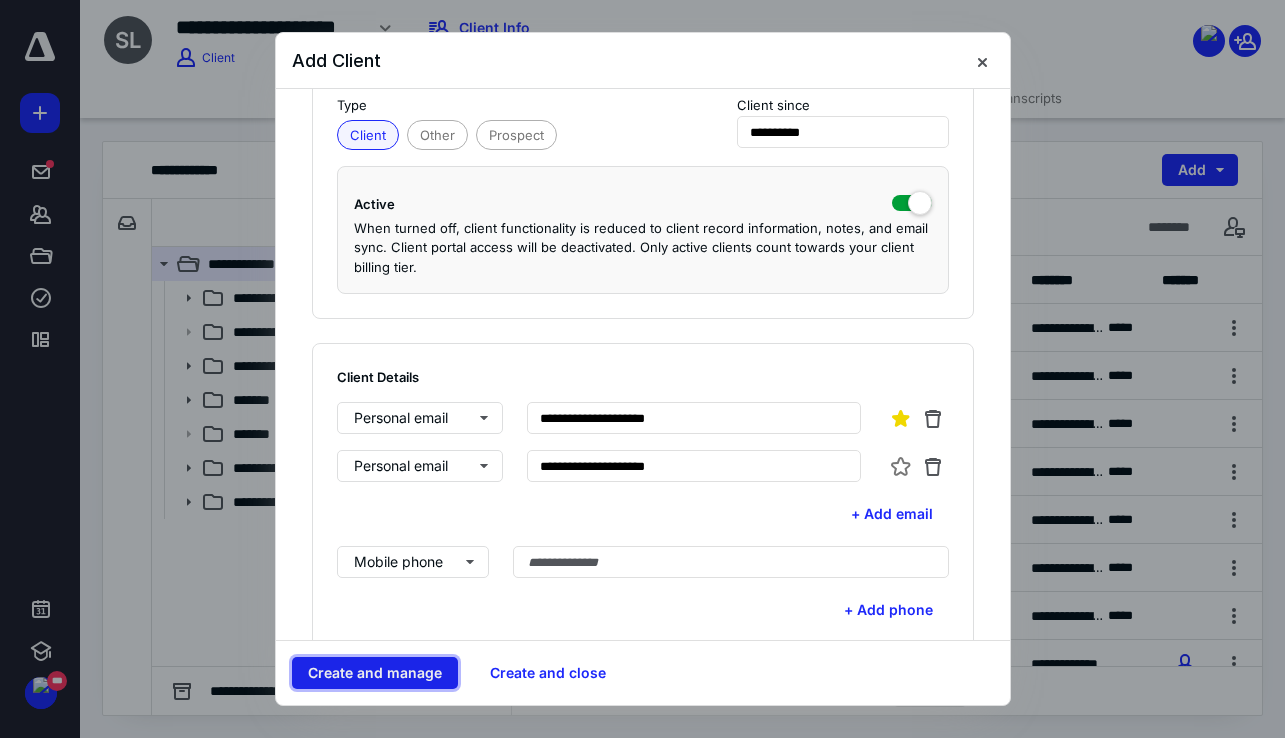 click on "Create and manage" at bounding box center [375, 673] 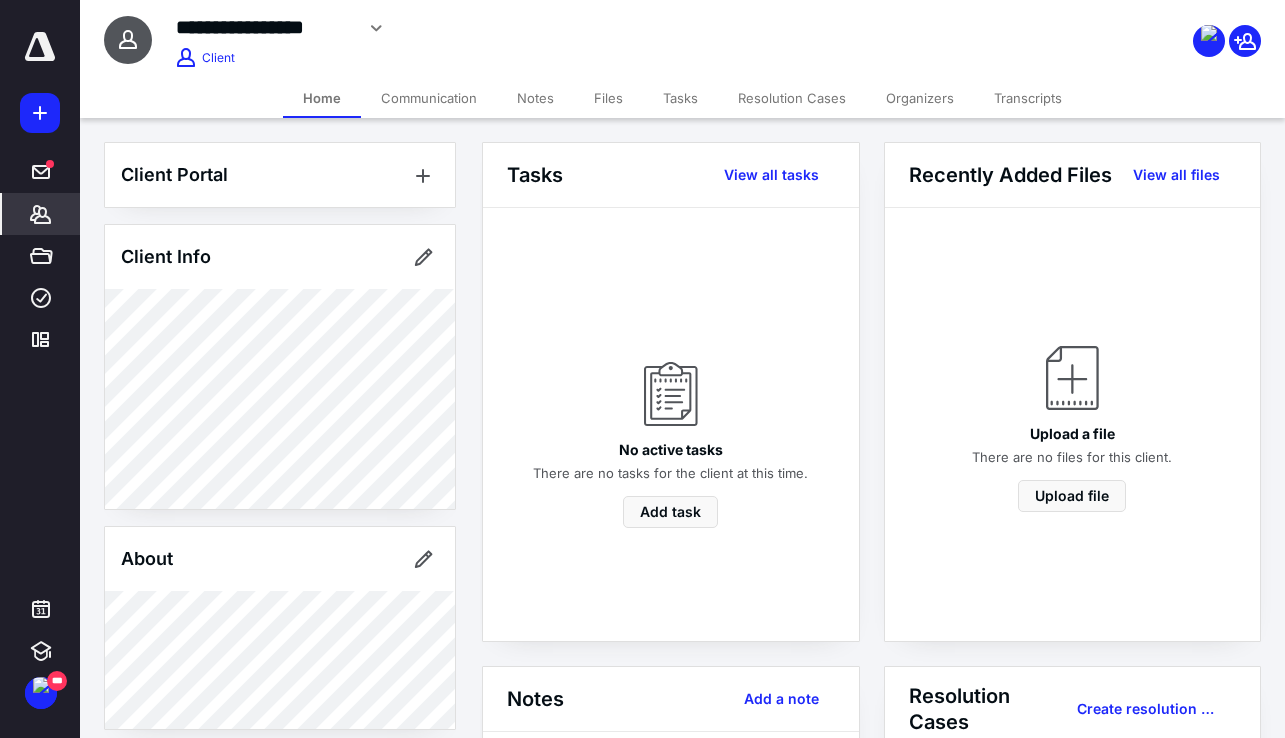 click at bounding box center [1073, 28] 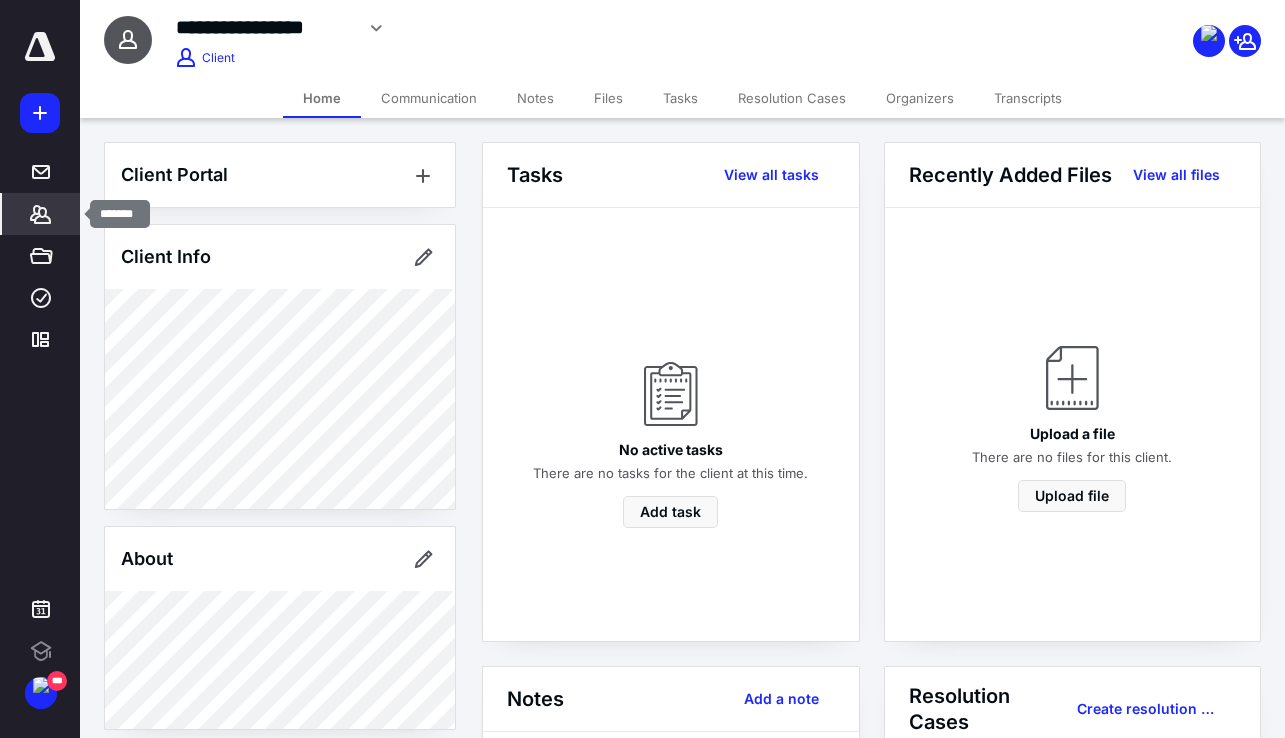 scroll, scrollTop: 0, scrollLeft: 0, axis: both 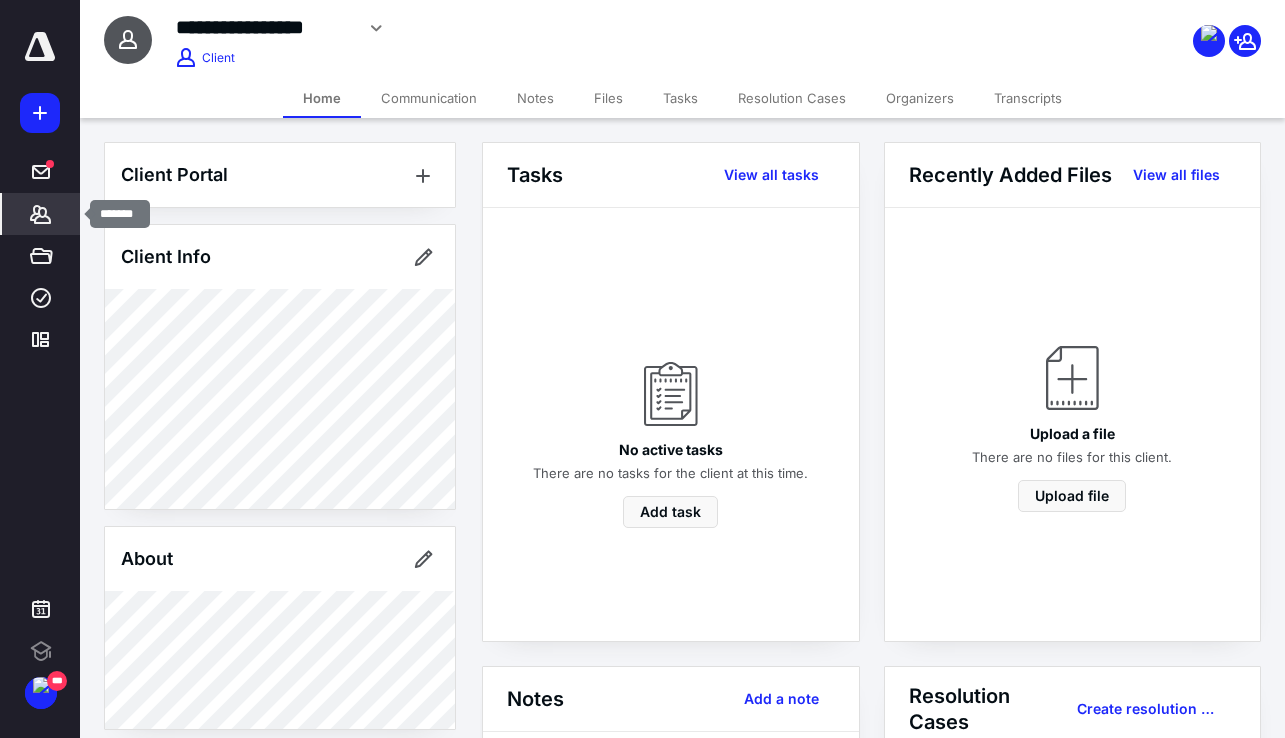 click 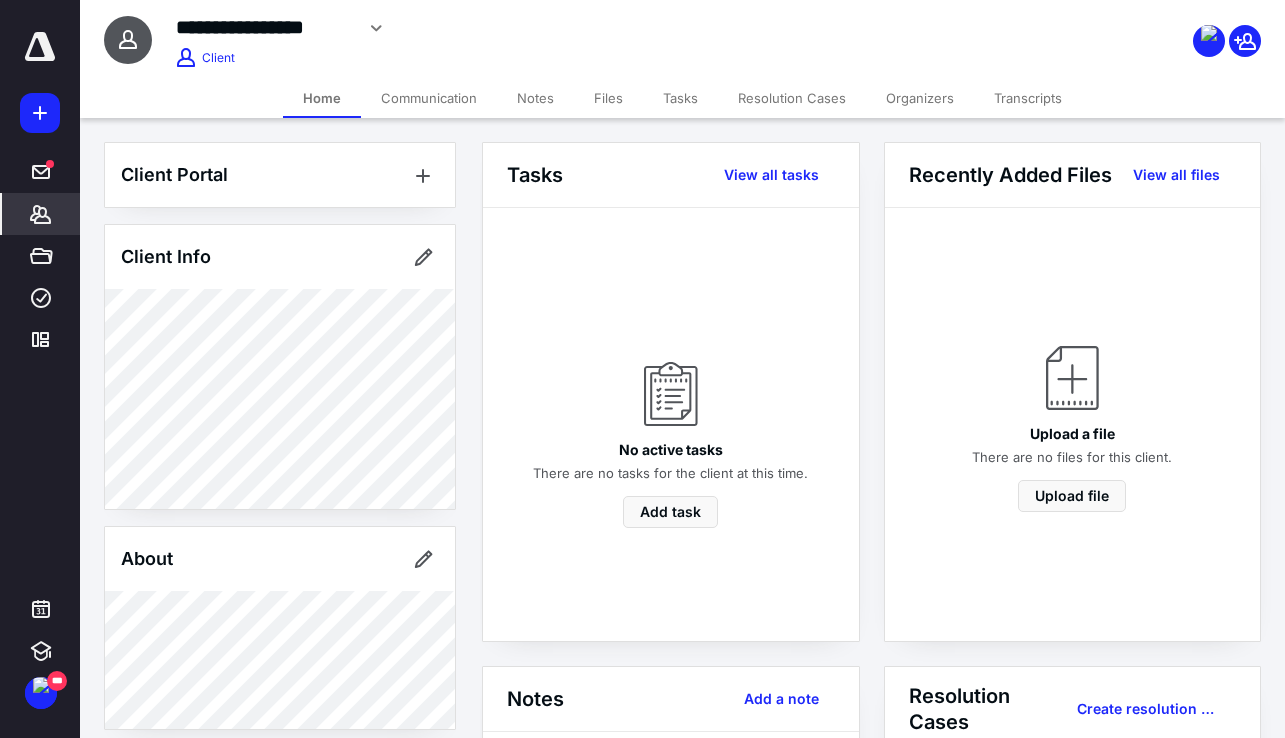 scroll, scrollTop: 0, scrollLeft: 0, axis: both 